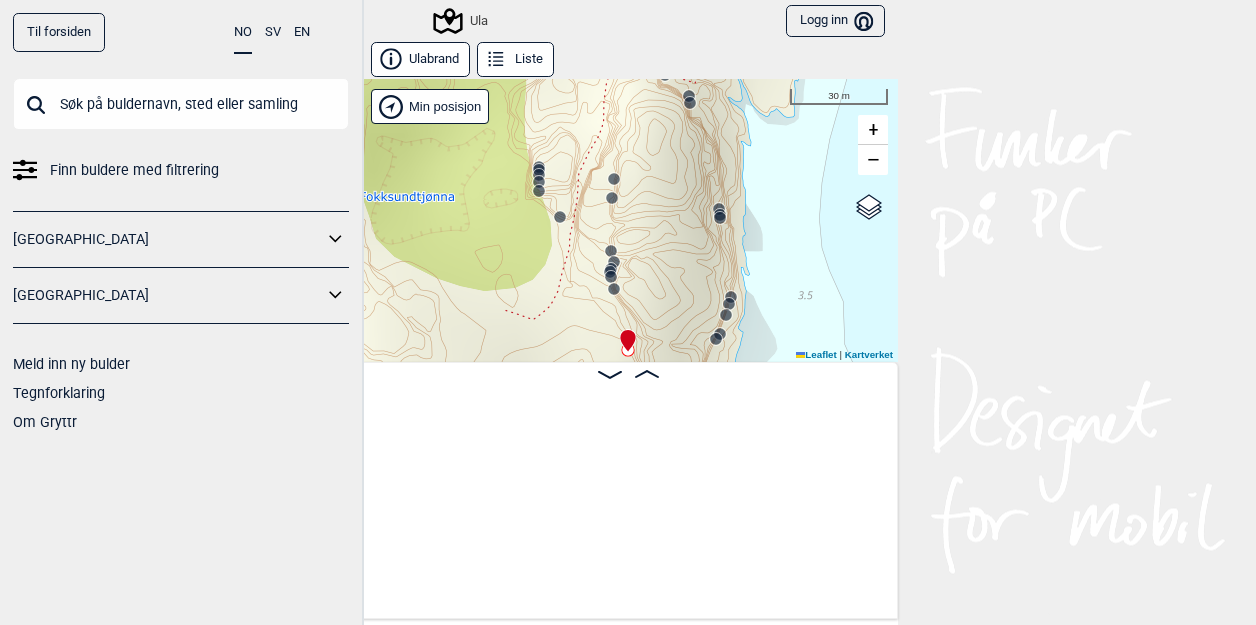 scroll, scrollTop: 0, scrollLeft: 0, axis: both 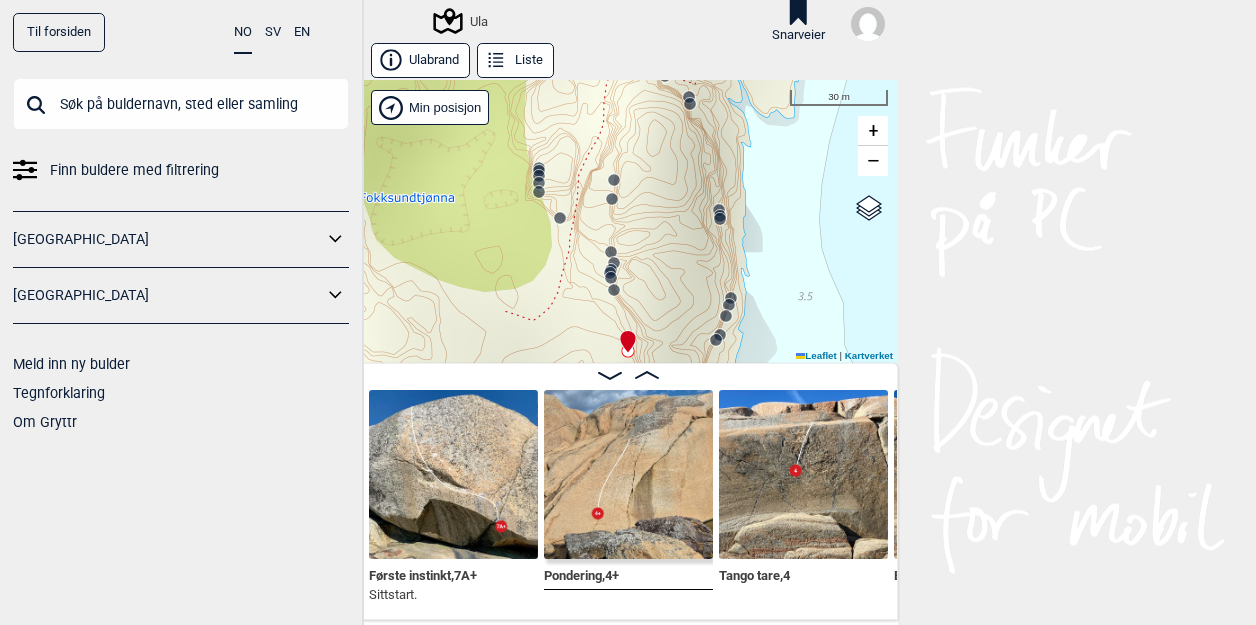 click on "Finn buldere med filtrering" at bounding box center [134, 170] 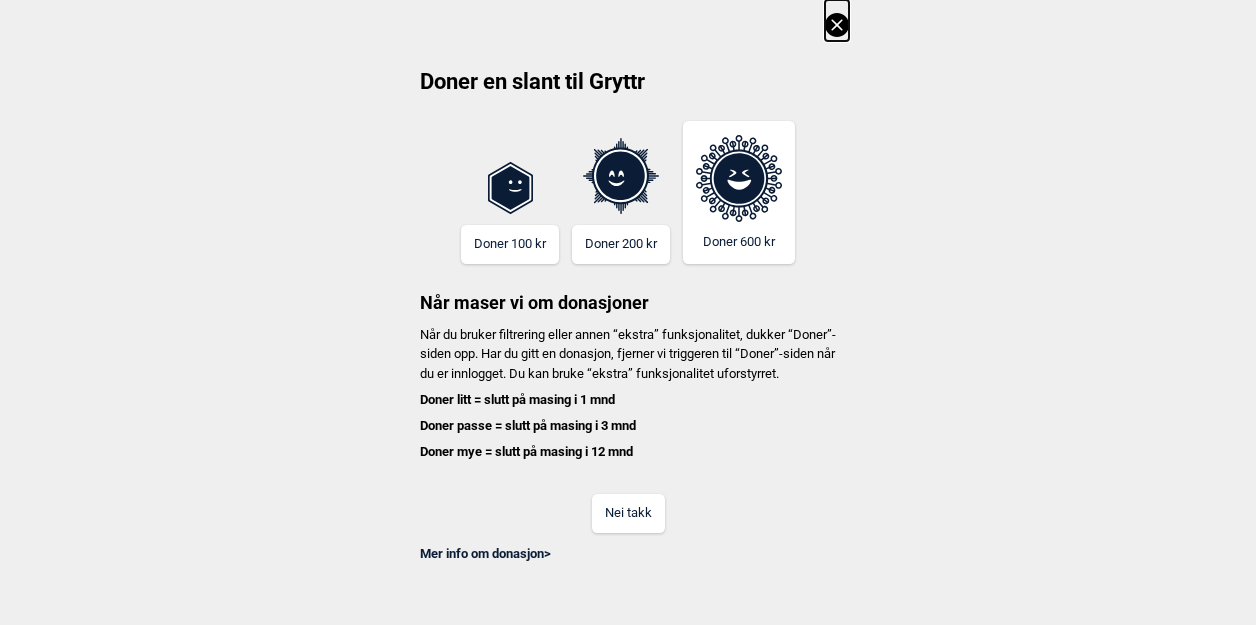 click on "Nei takk" at bounding box center (628, 513) 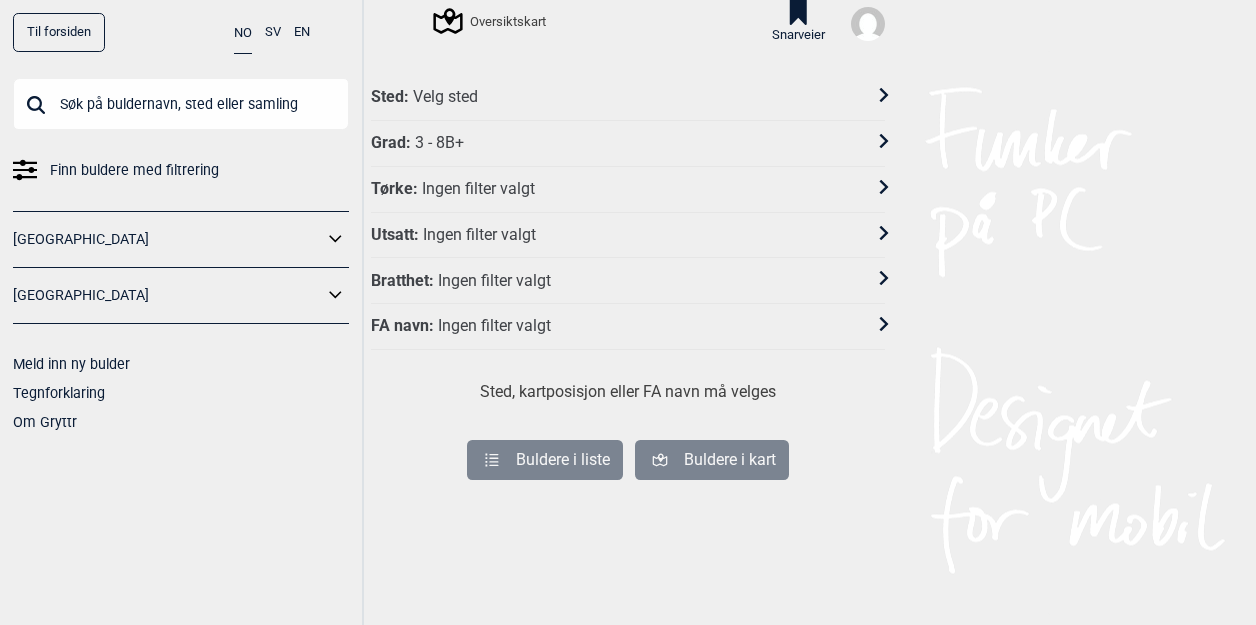 click on "Grad : 3 - 8B+" at bounding box center (628, 144) 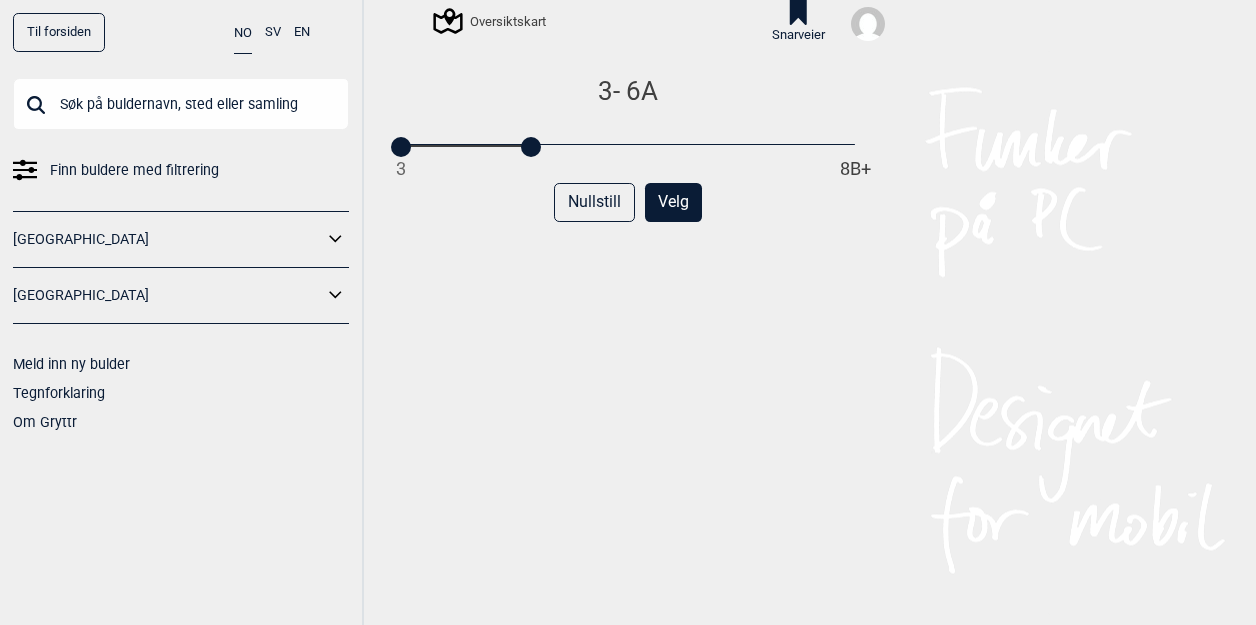 drag, startPoint x: 850, startPoint y: 147, endPoint x: 534, endPoint y: 155, distance: 316.10126 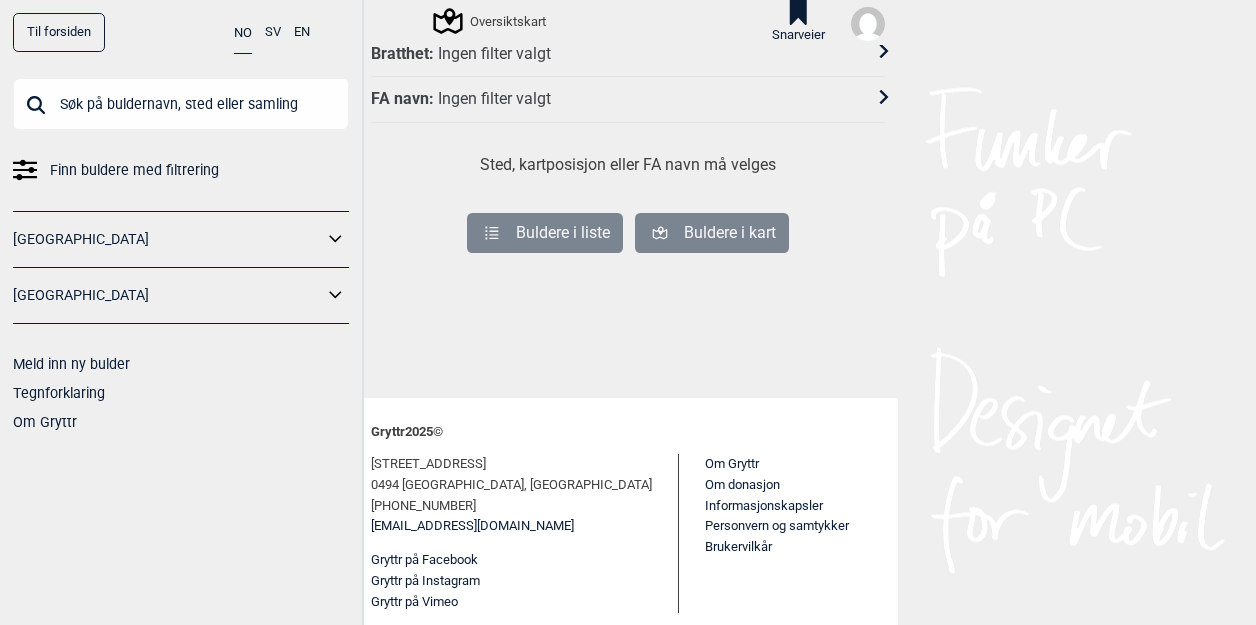 scroll, scrollTop: 0, scrollLeft: 0, axis: both 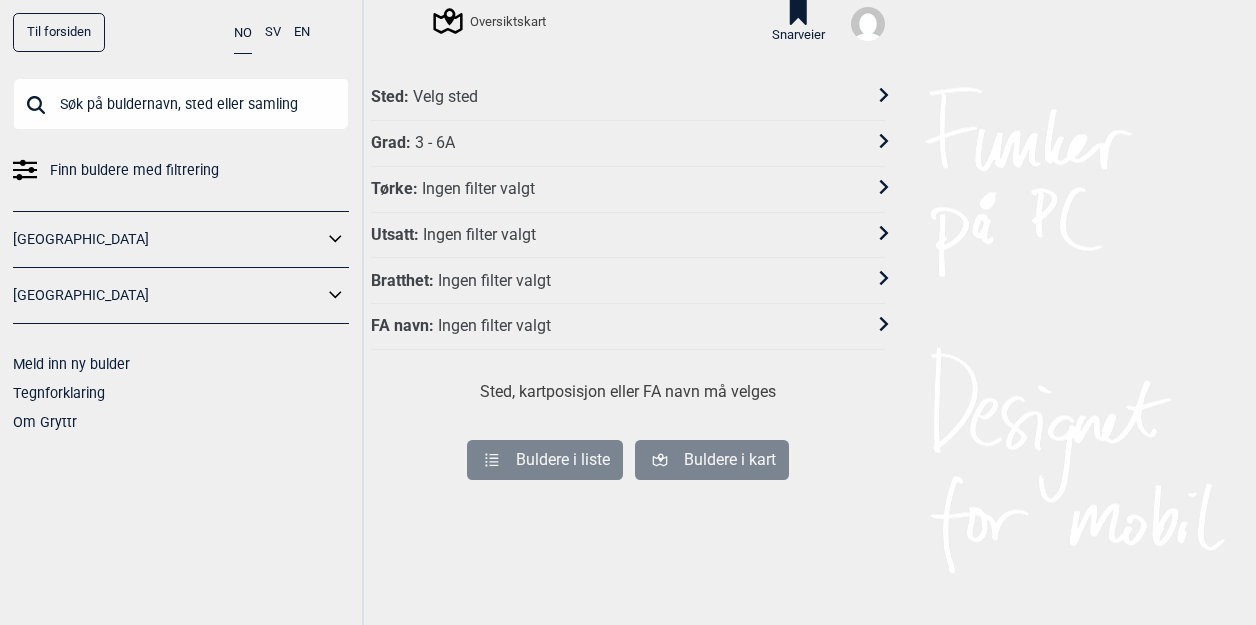 click on "Sted : Velg sted" at bounding box center [615, 97] 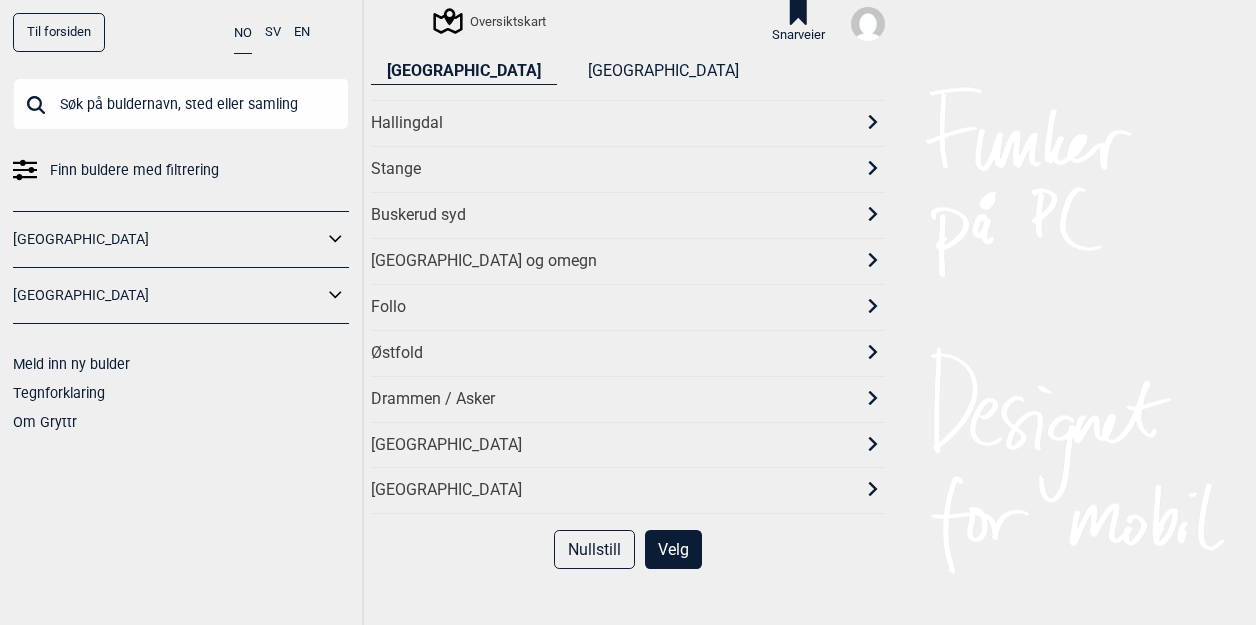 click on "[GEOGRAPHIC_DATA]" at bounding box center [610, 445] 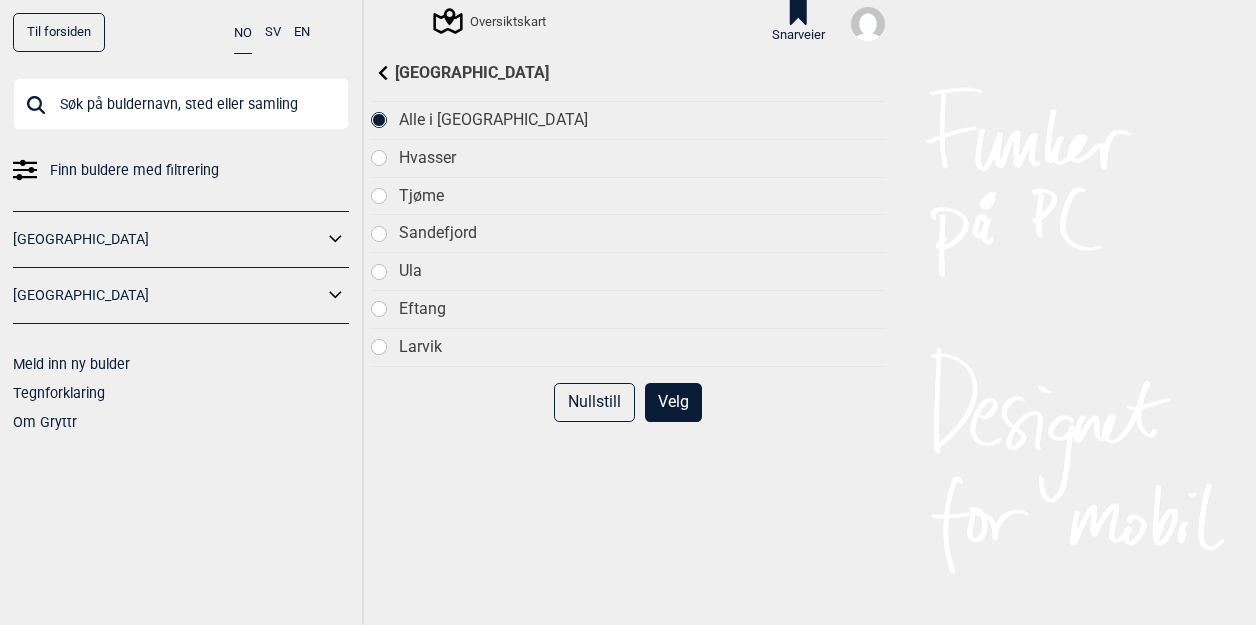 click at bounding box center (379, 272) 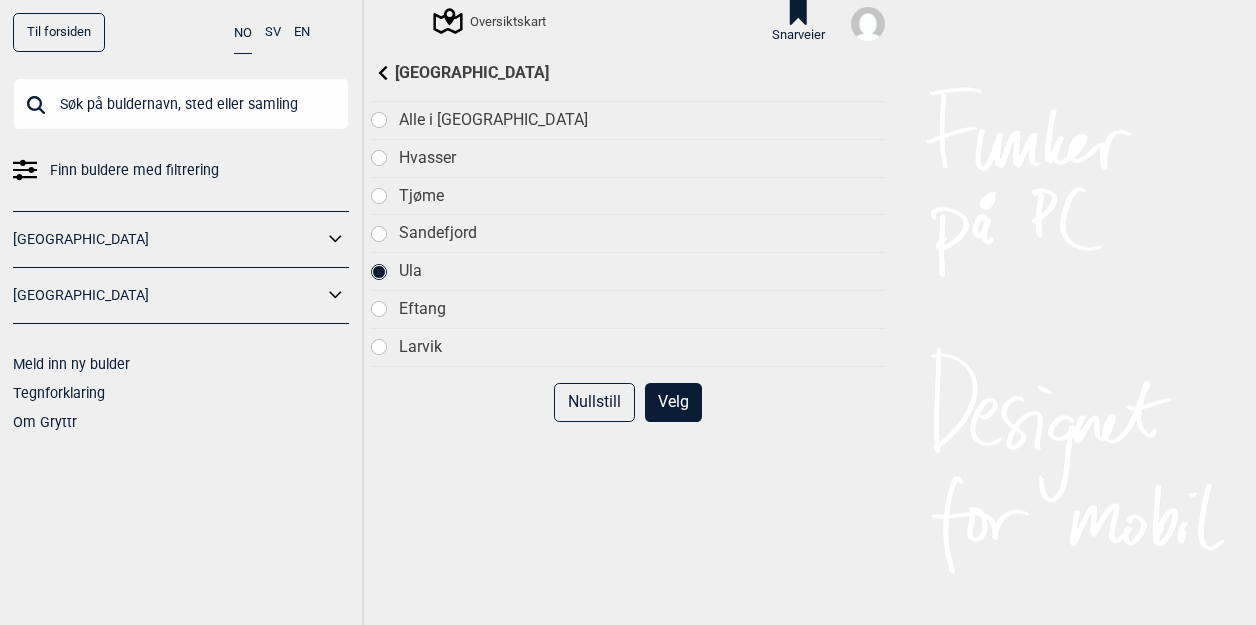 click on "Velg" at bounding box center [673, 402] 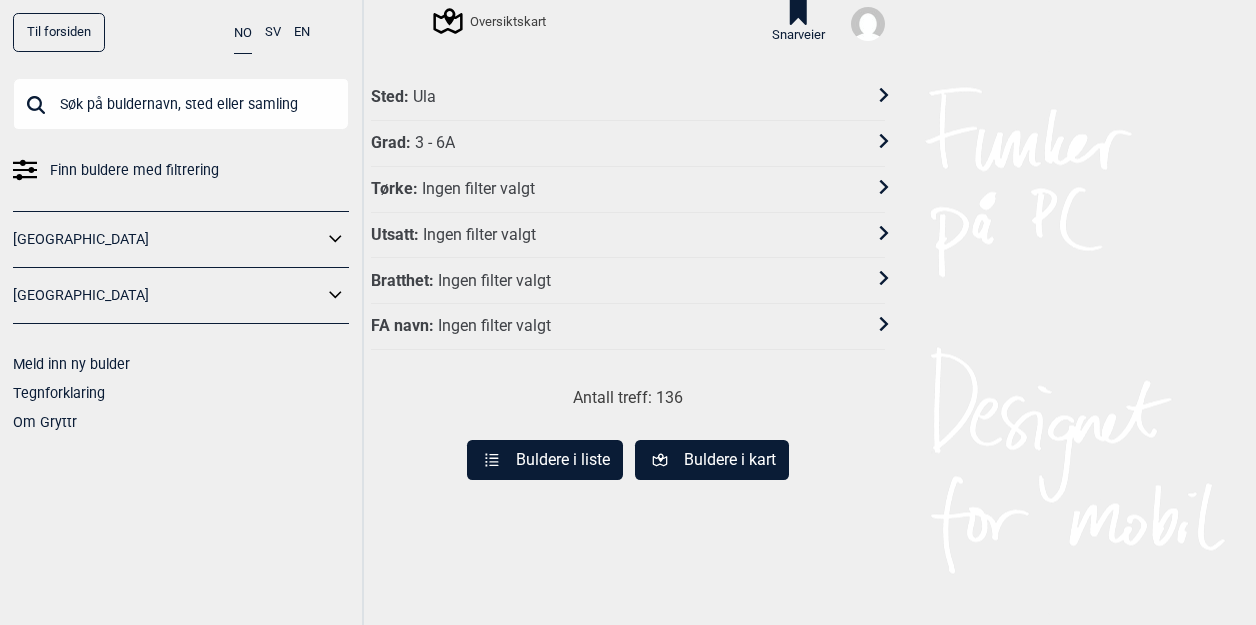 click on "Buldere i kart" at bounding box center [712, 460] 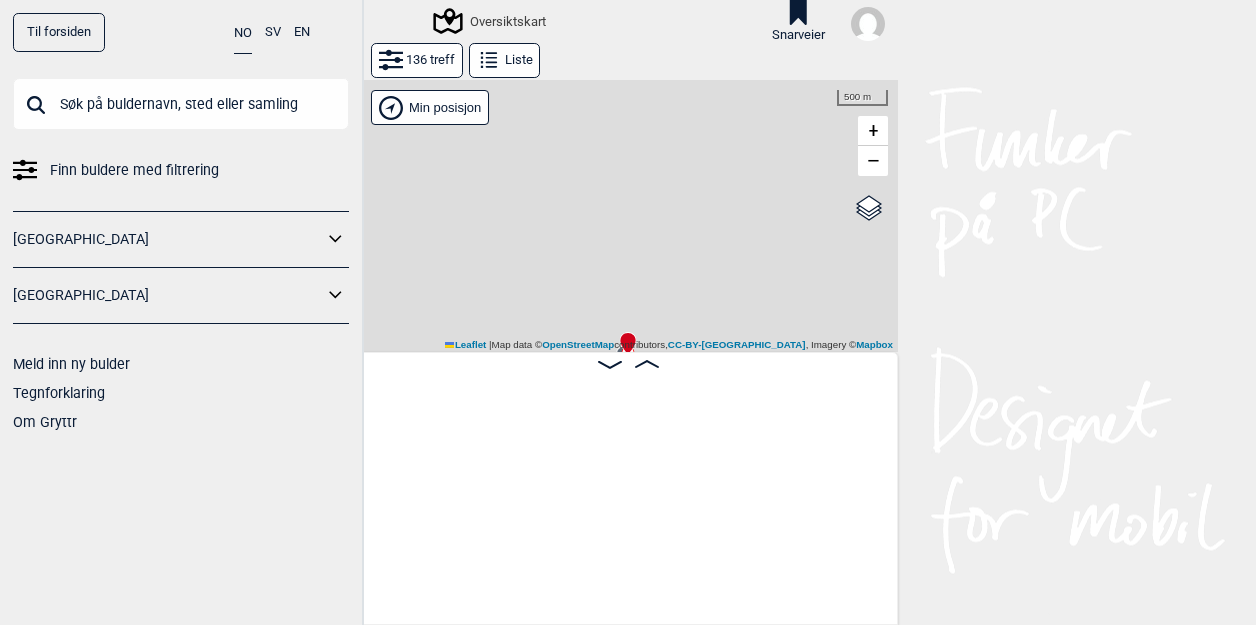 scroll, scrollTop: 0, scrollLeft: 156, axis: horizontal 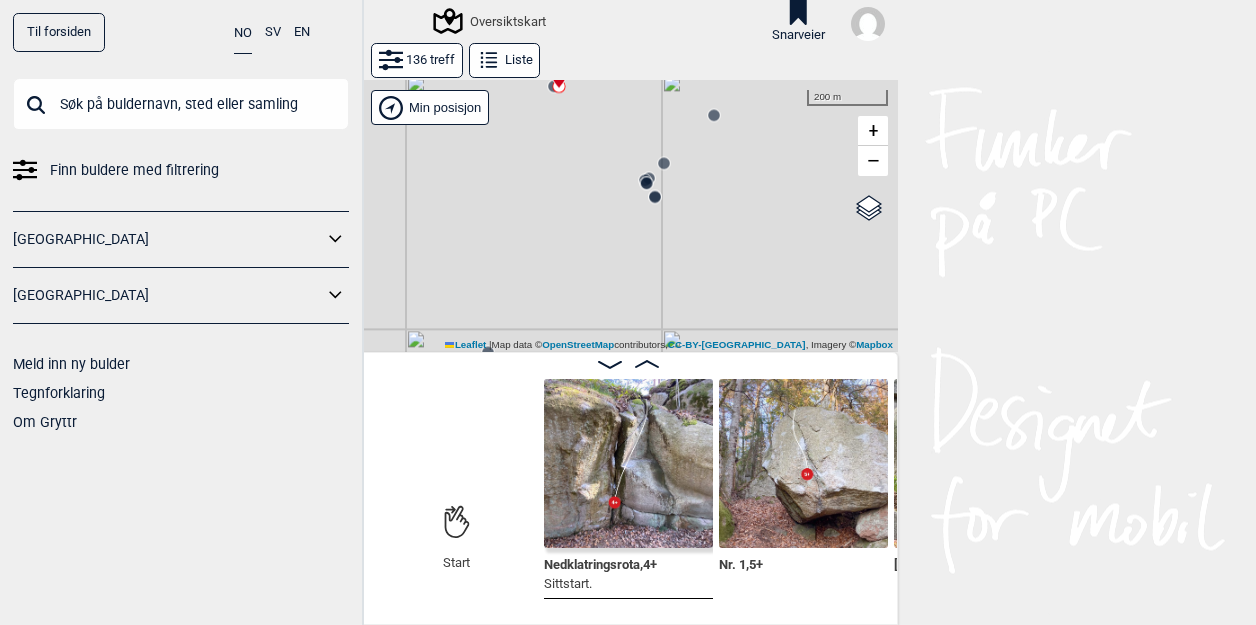 drag, startPoint x: 696, startPoint y: 286, endPoint x: 626, endPoint y: 16, distance: 278.9265 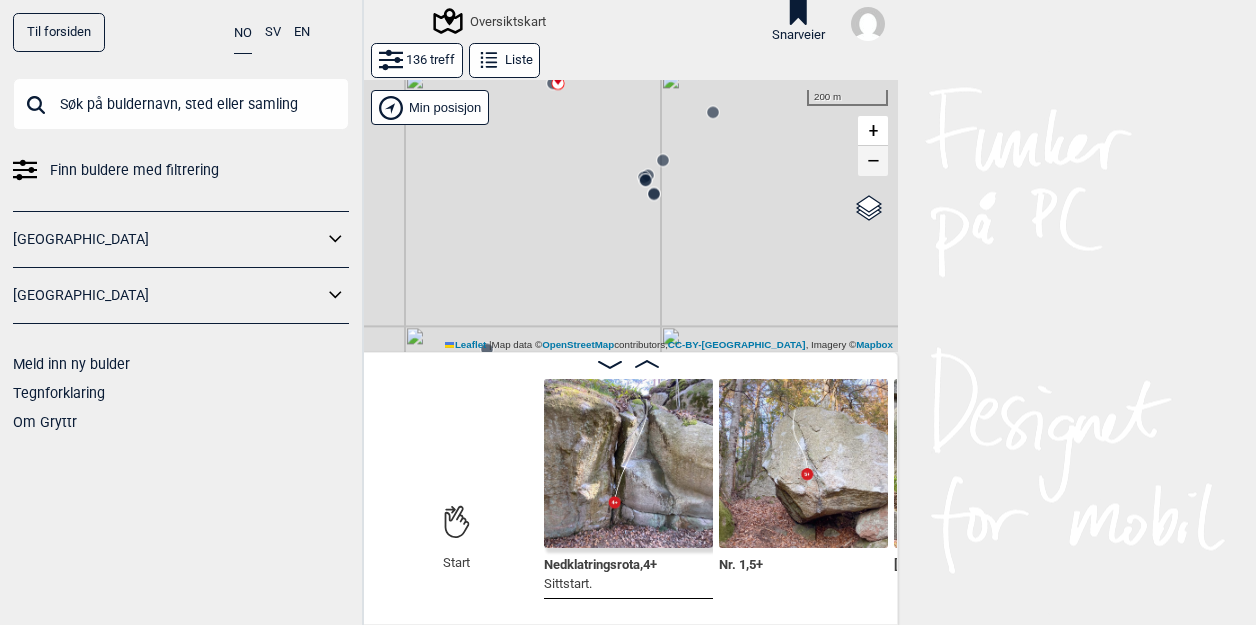 click on "−" at bounding box center (873, 161) 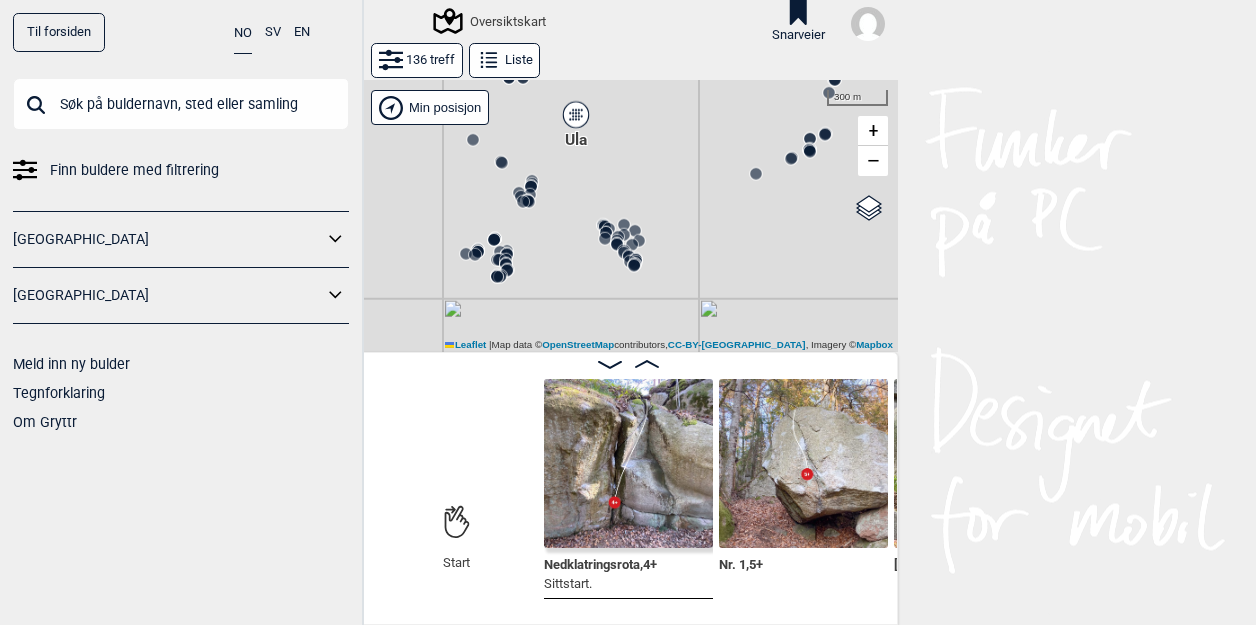 drag, startPoint x: 711, startPoint y: 321, endPoint x: 638, endPoint y: 24, distance: 305.8398 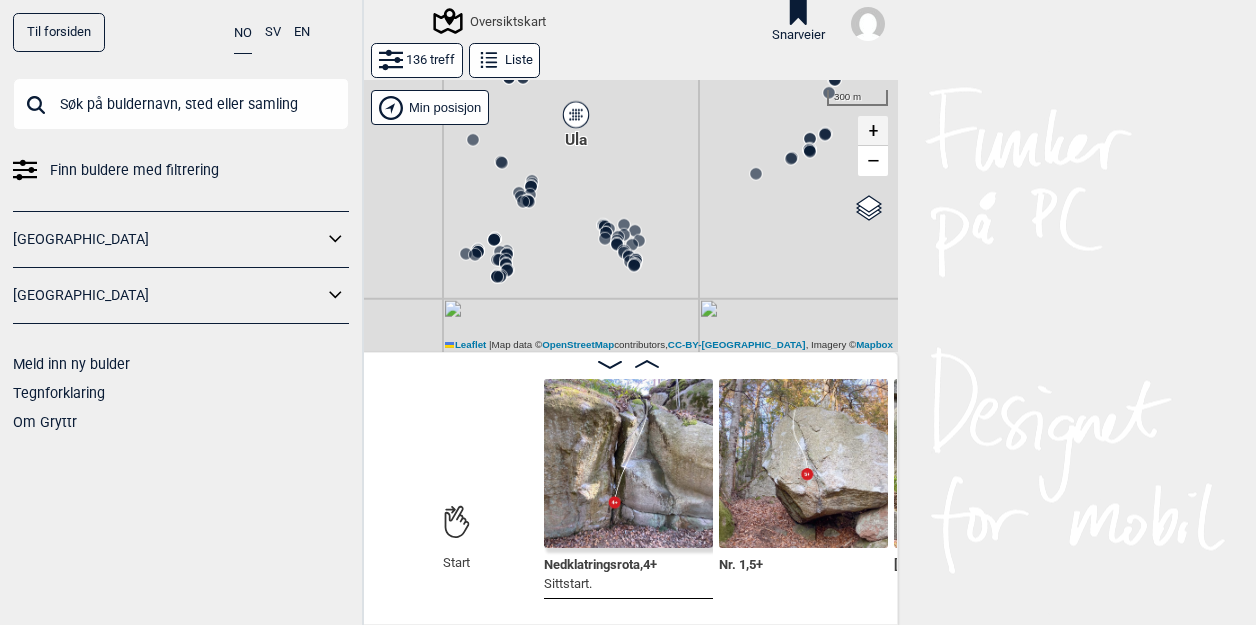 click on "+" at bounding box center [873, 131] 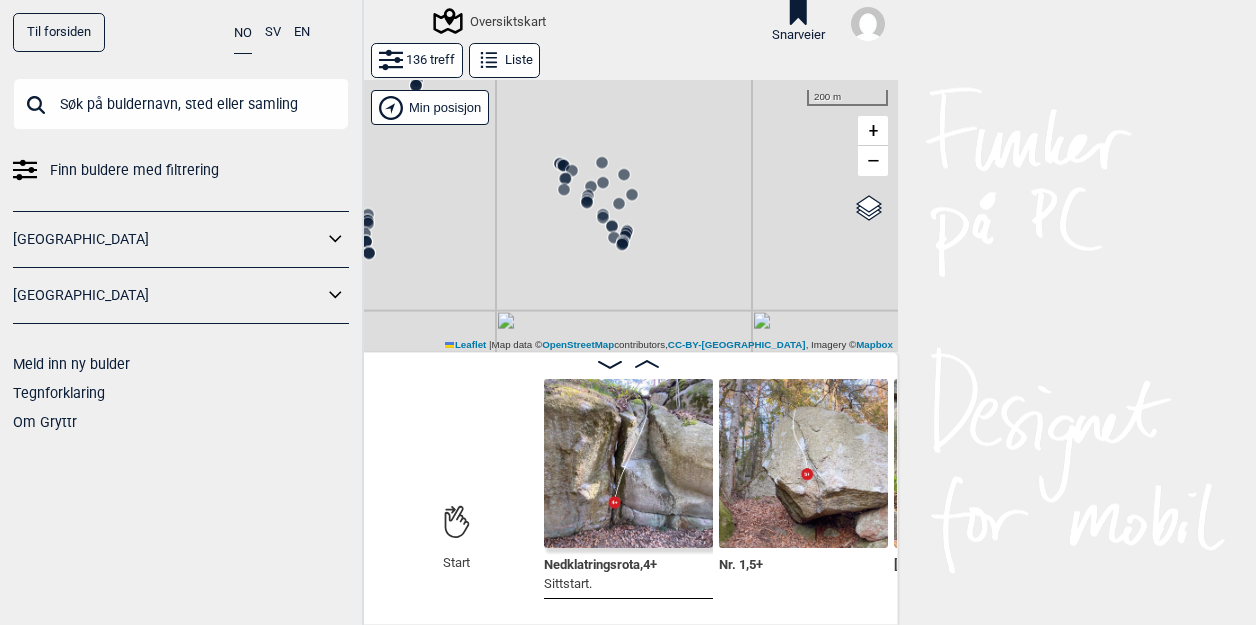 drag, startPoint x: 670, startPoint y: 135, endPoint x: 652, endPoint y: 196, distance: 63.600315 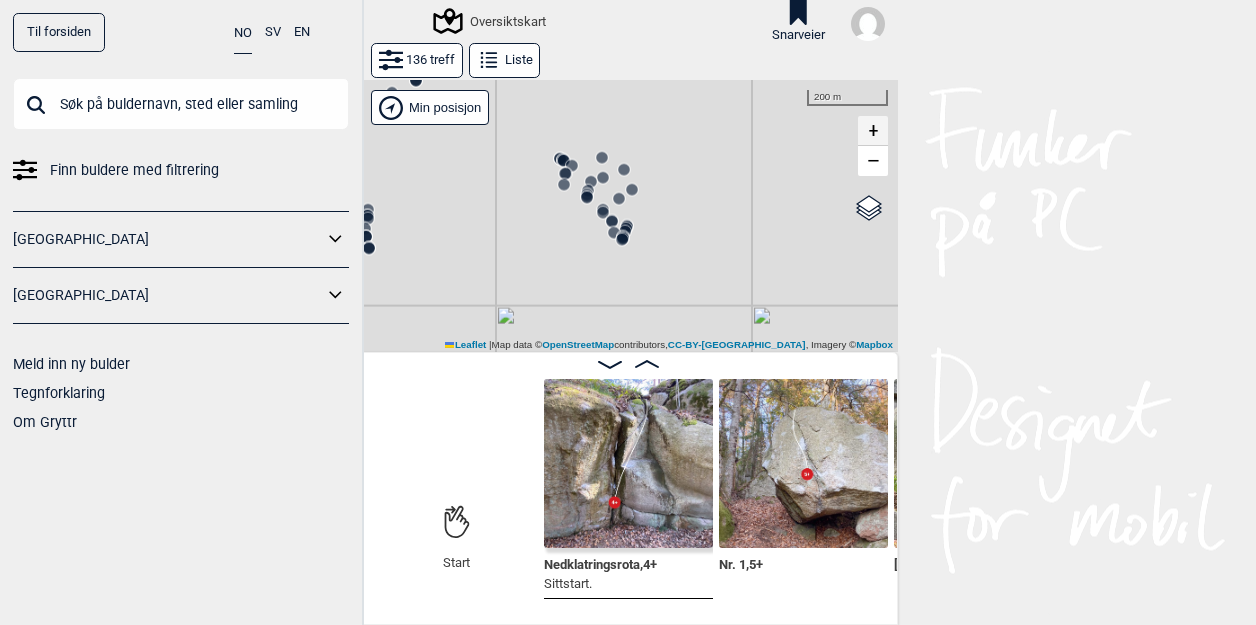 click on "+" at bounding box center [873, 131] 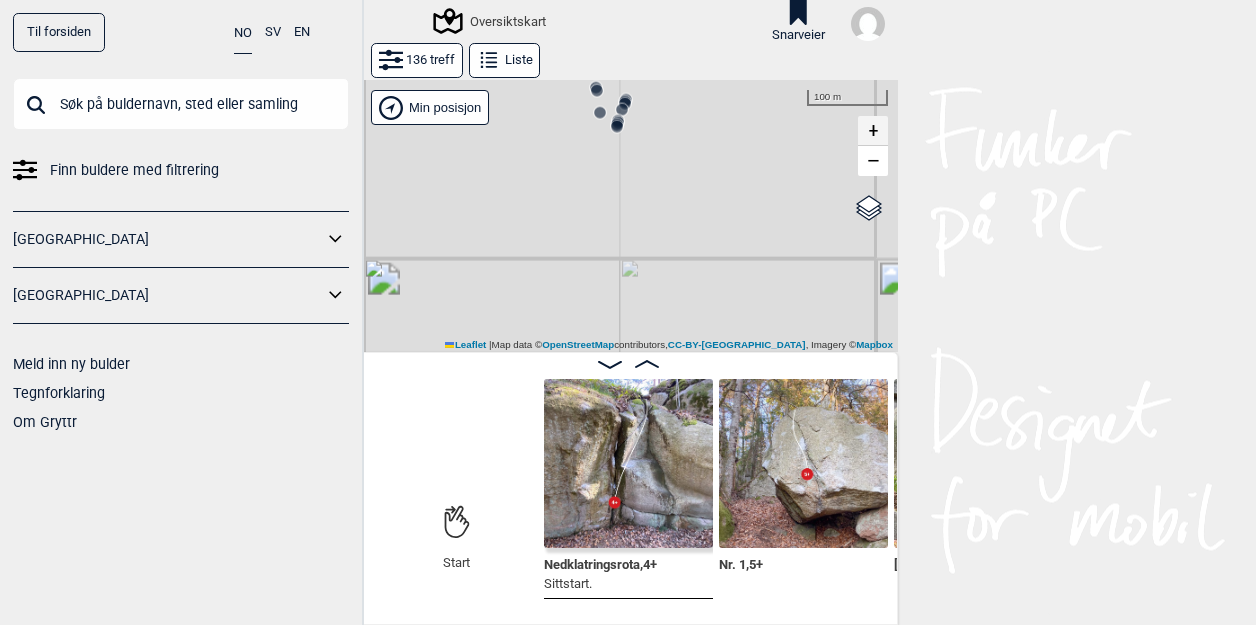 click on "+" at bounding box center (873, 131) 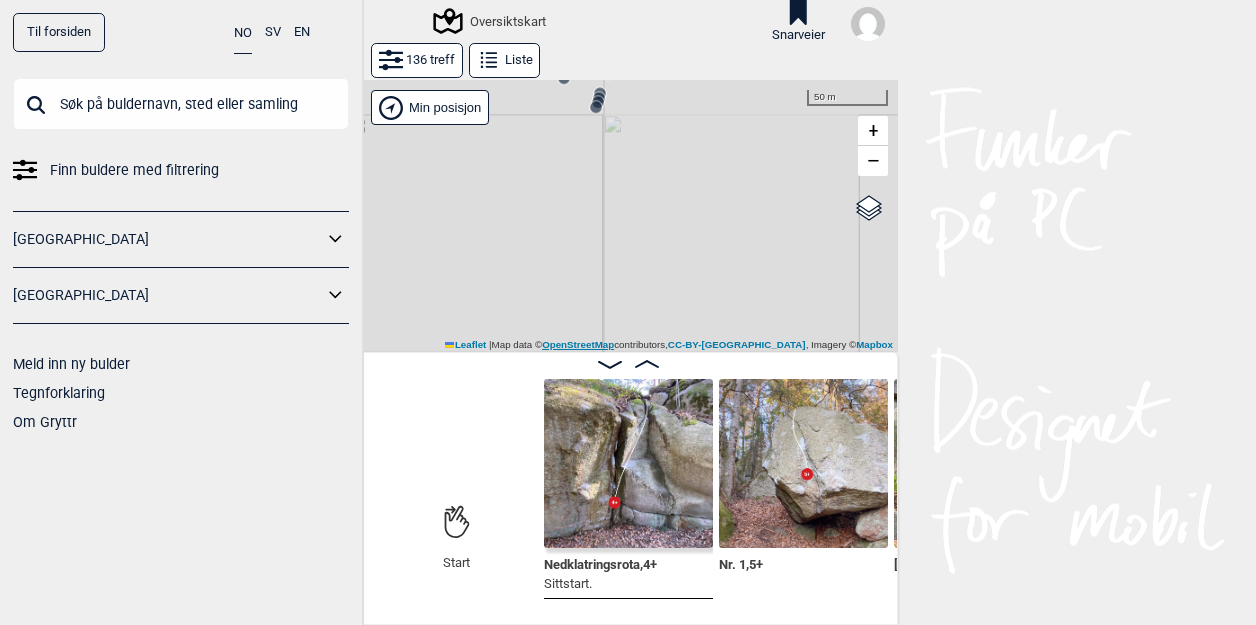 drag, startPoint x: 661, startPoint y: 133, endPoint x: 652, endPoint y: 342, distance: 209.1937 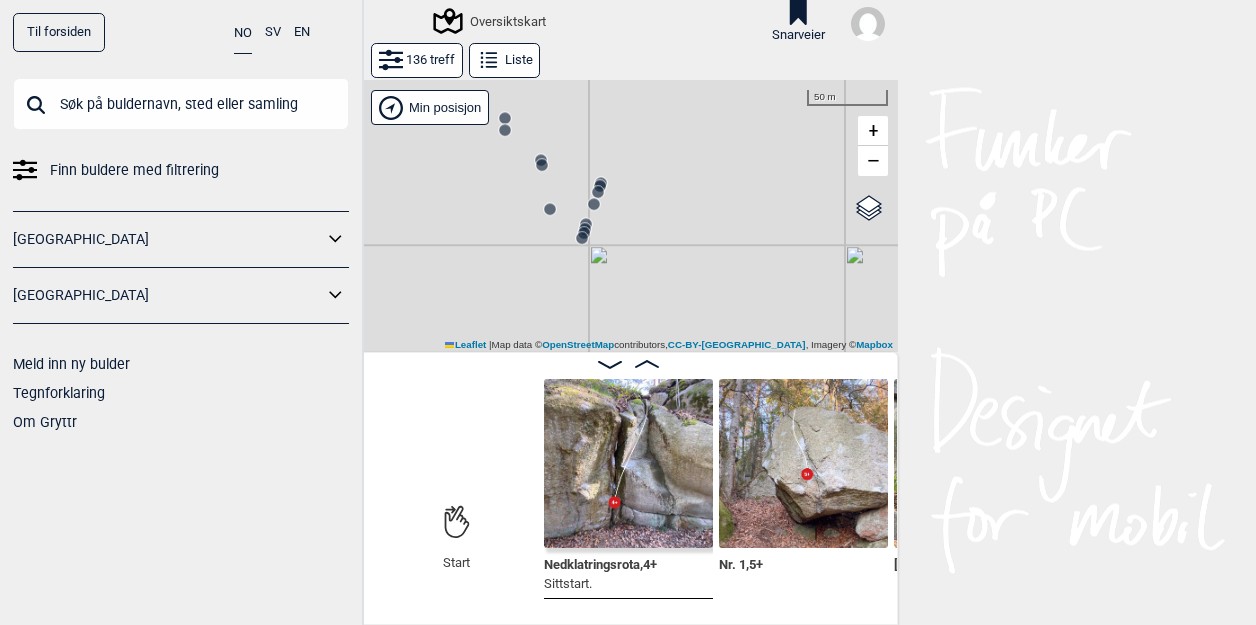 drag, startPoint x: 664, startPoint y: 129, endPoint x: 651, endPoint y: 259, distance: 130.64838 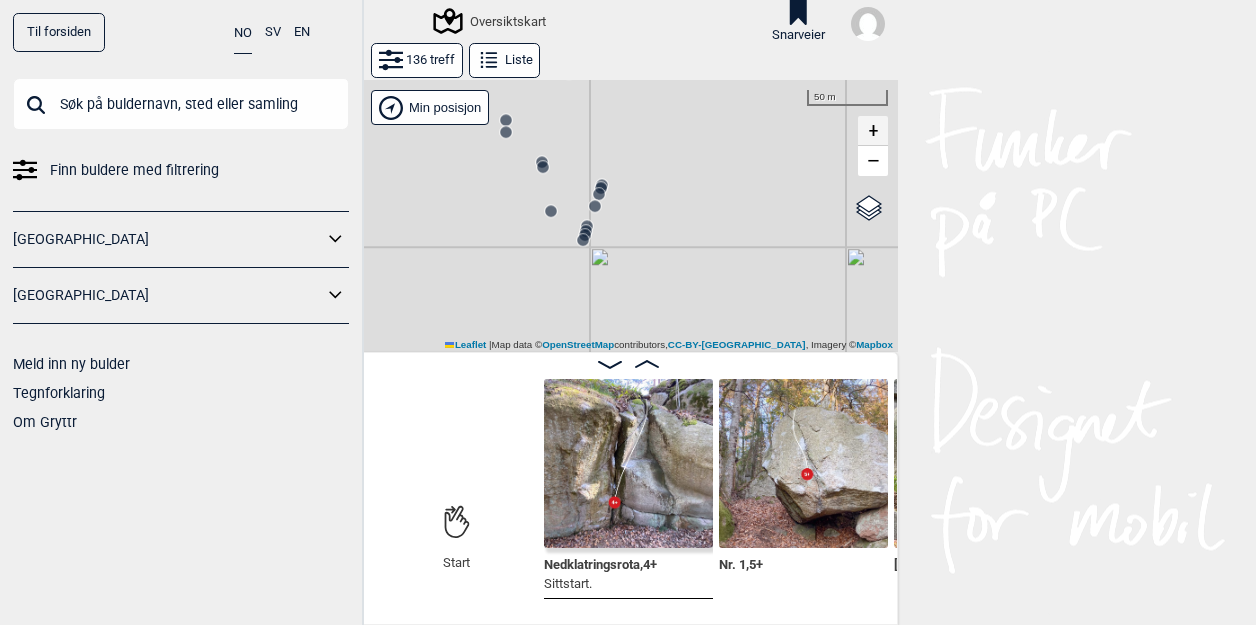 click on "+" at bounding box center (873, 131) 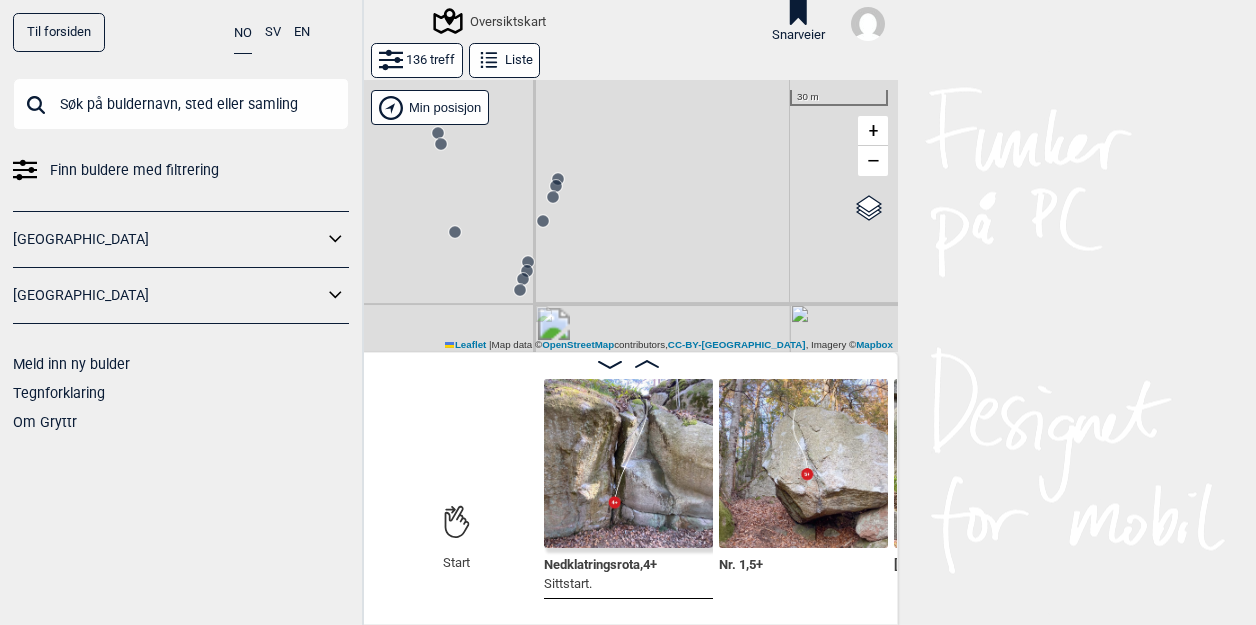 drag, startPoint x: 607, startPoint y: 157, endPoint x: 589, endPoint y: 326, distance: 169.95587 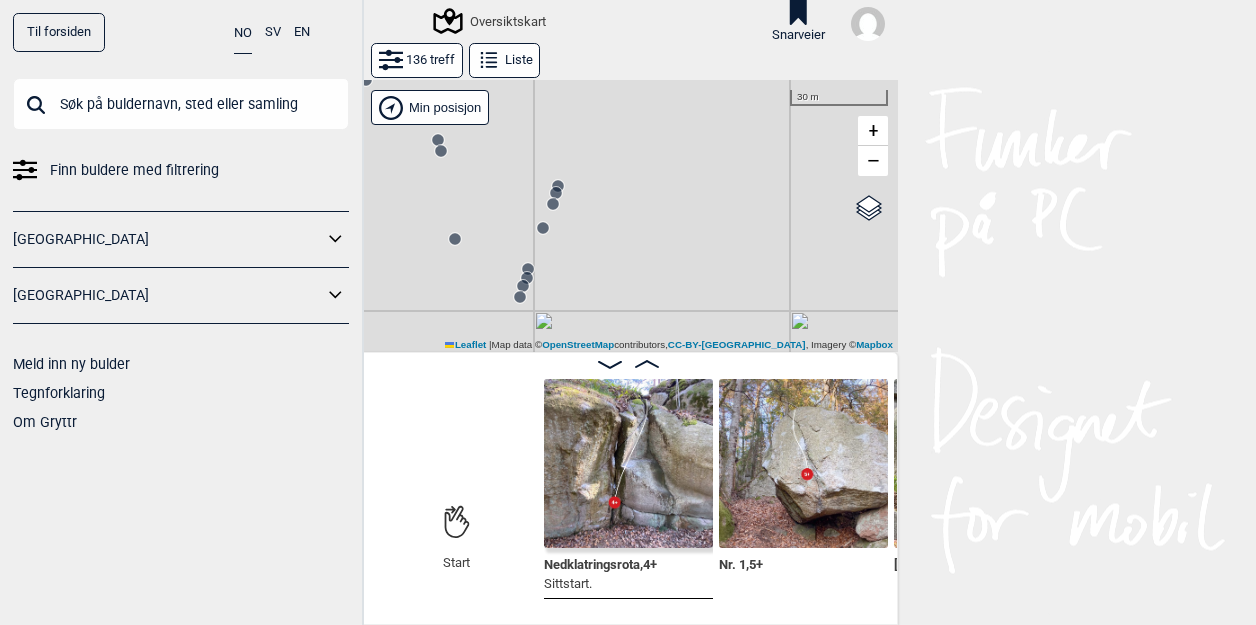 click 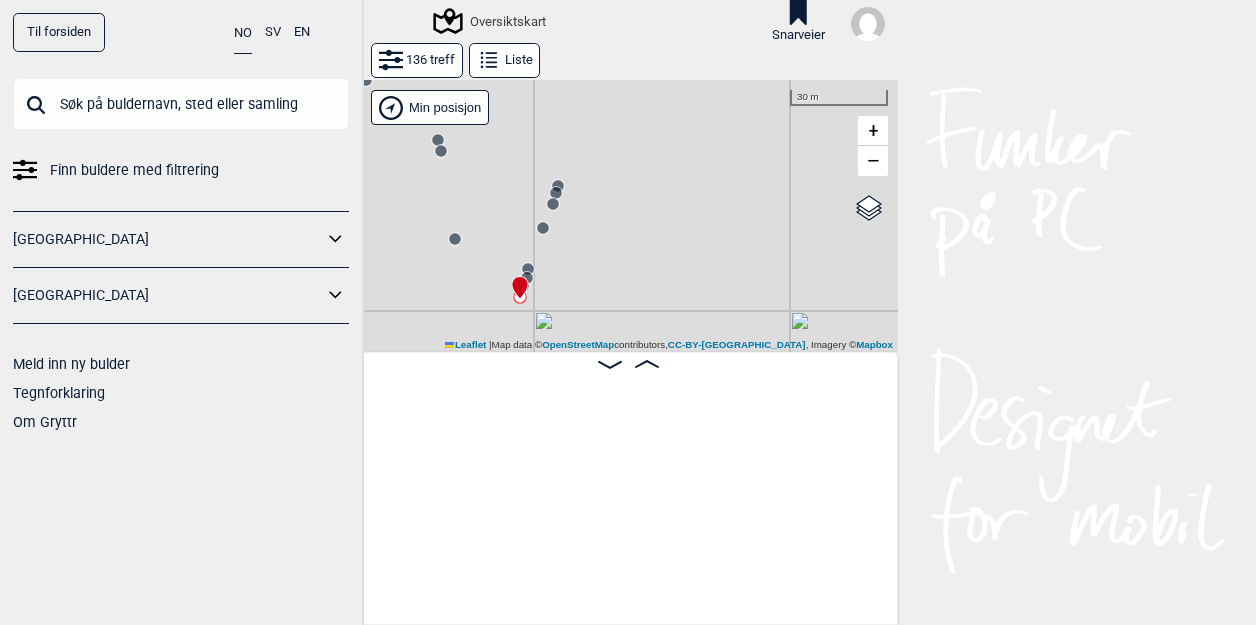 scroll, scrollTop: 0, scrollLeft: 21480, axis: horizontal 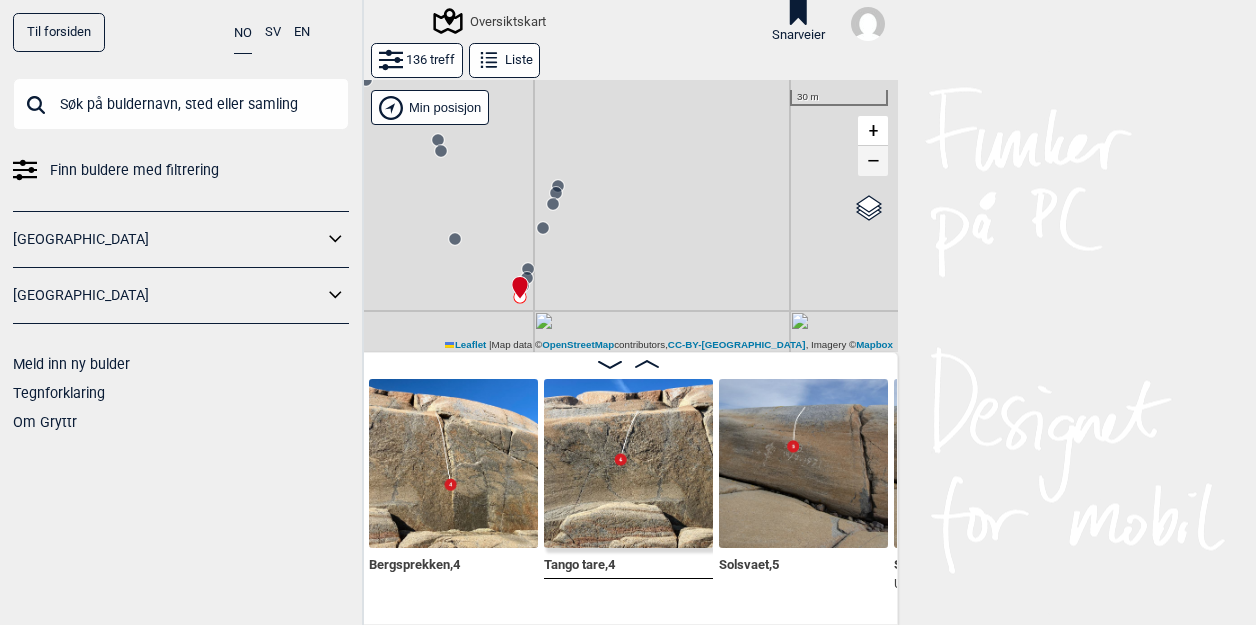 click on "−" at bounding box center (873, 161) 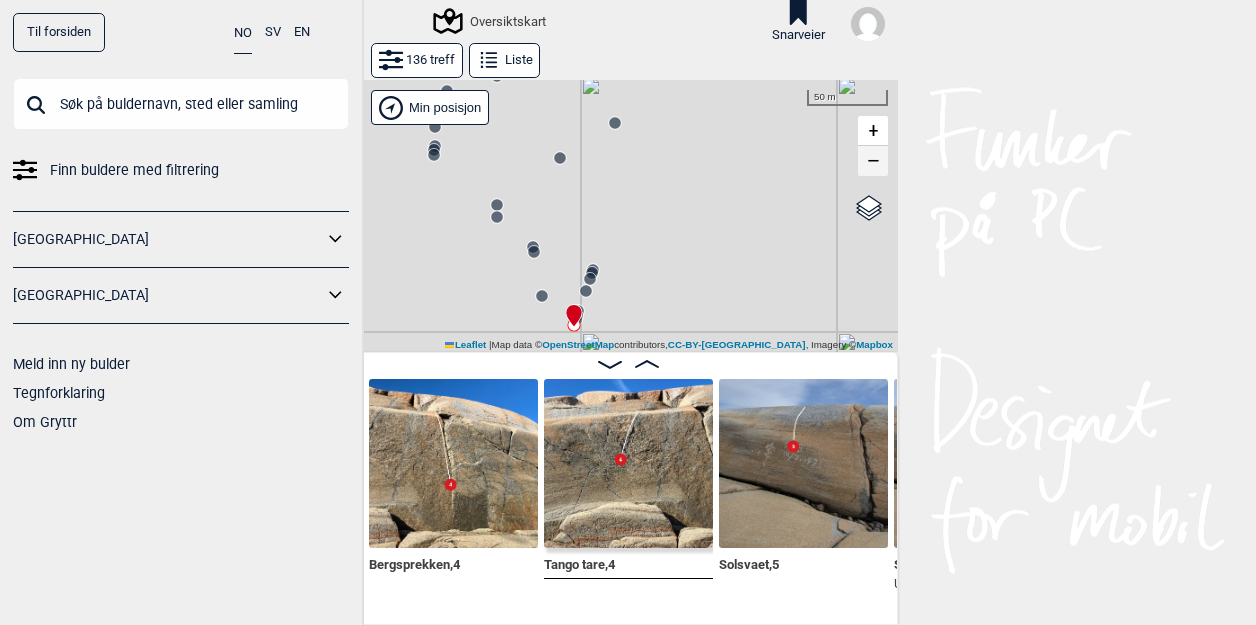 click on "−" at bounding box center (873, 161) 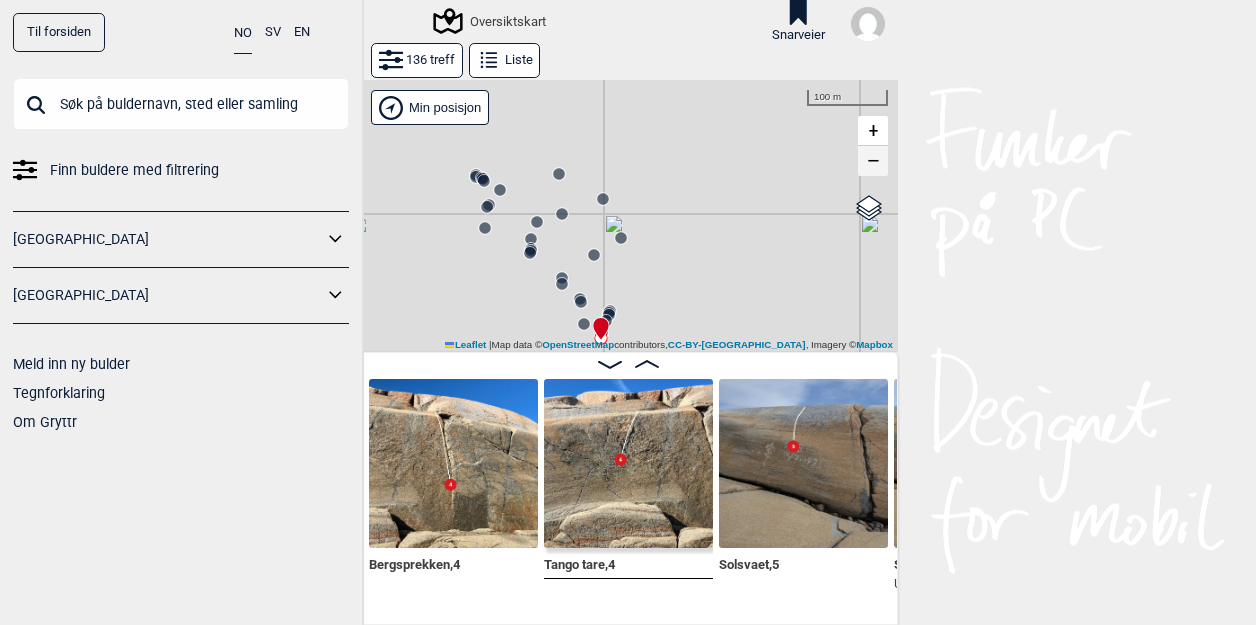 click on "−" at bounding box center (873, 161) 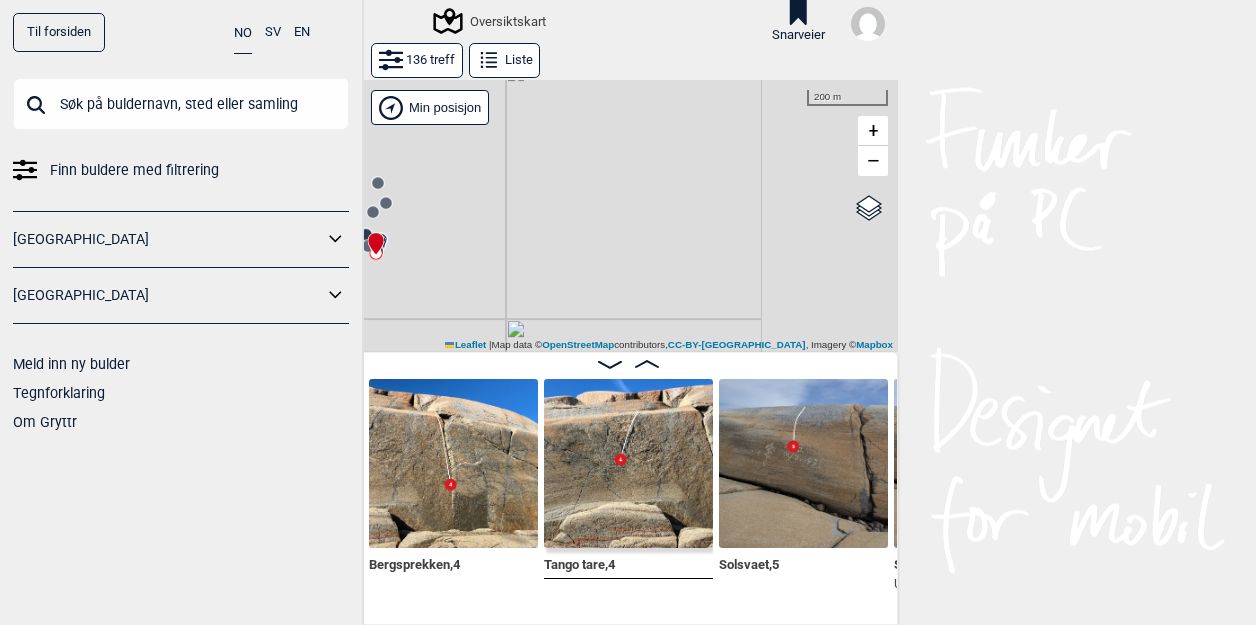 drag, startPoint x: 720, startPoint y: 239, endPoint x: 482, endPoint y: 147, distance: 255.16269 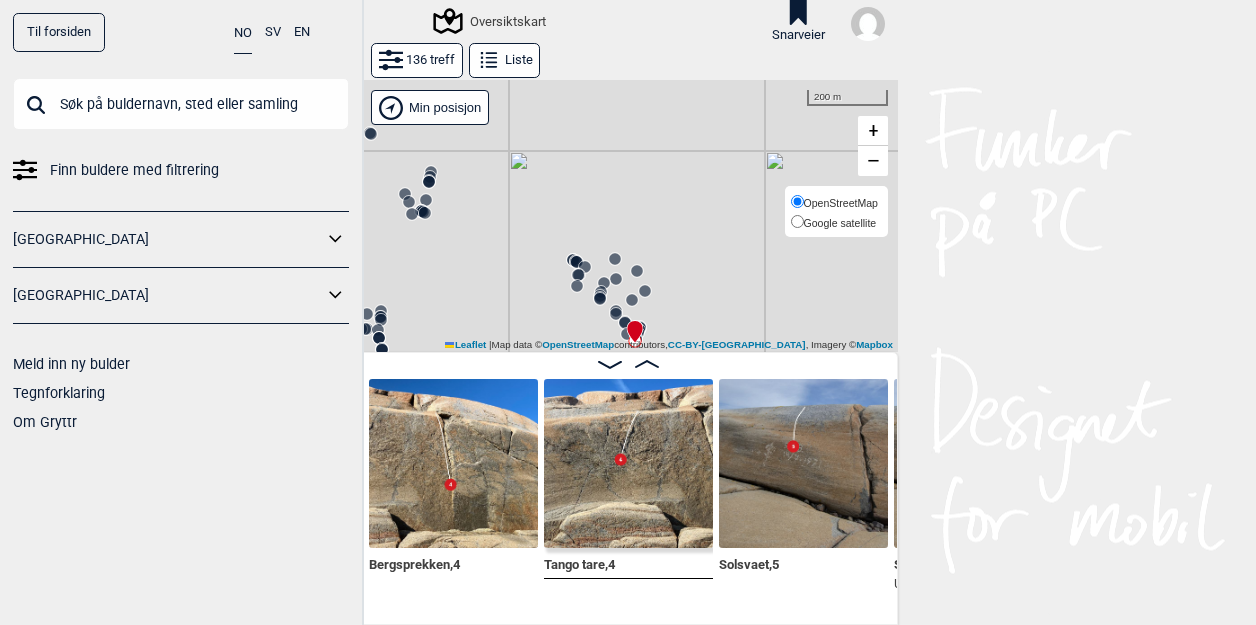 drag, startPoint x: 601, startPoint y: 137, endPoint x: 860, endPoint y: 225, distance: 273.5416 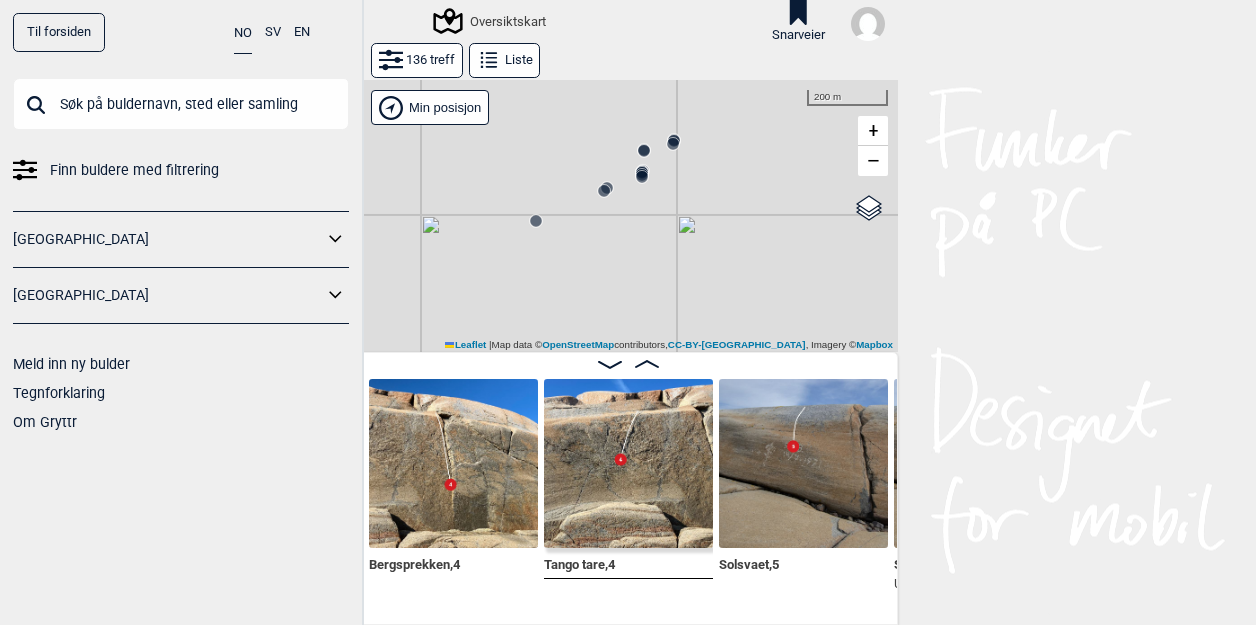 drag, startPoint x: 620, startPoint y: 203, endPoint x: 276, endPoint y: 267, distance: 349.90283 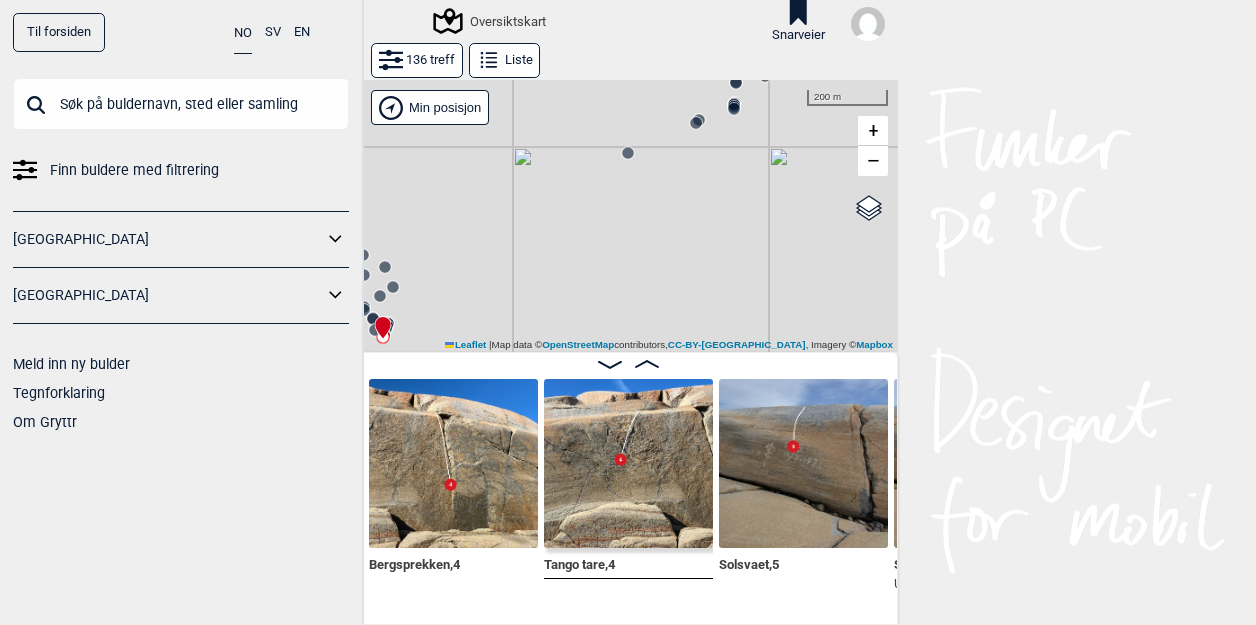 drag, startPoint x: 700, startPoint y: 127, endPoint x: 792, endPoint y: 59, distance: 114.402794 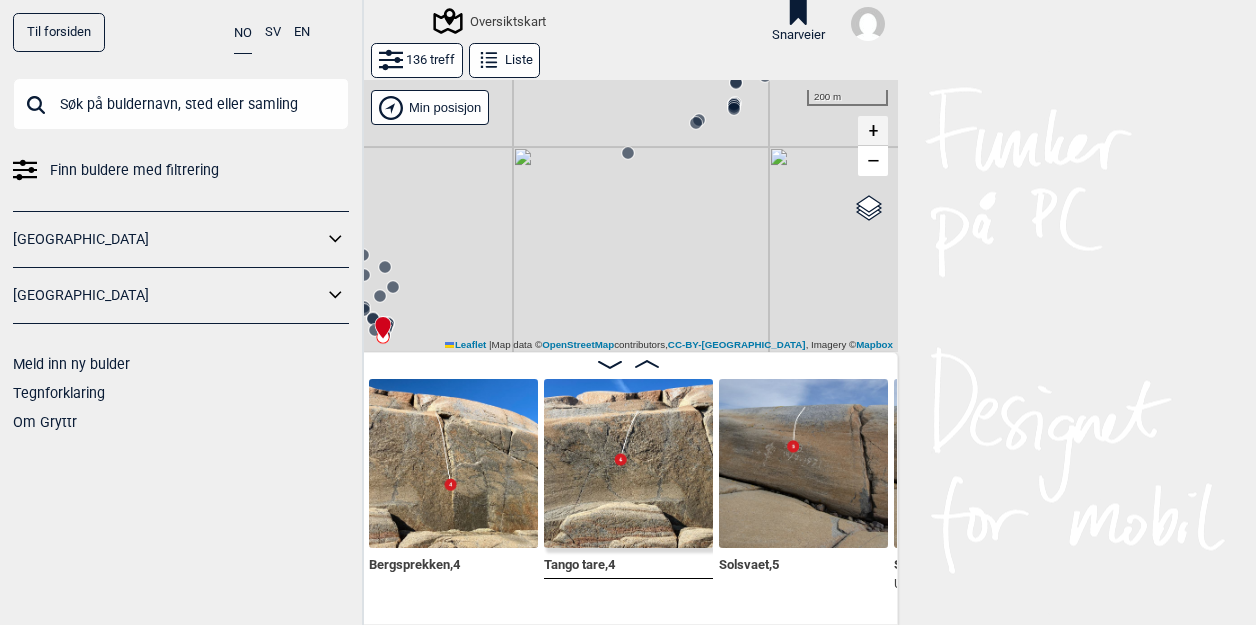 click on "+" at bounding box center (873, 131) 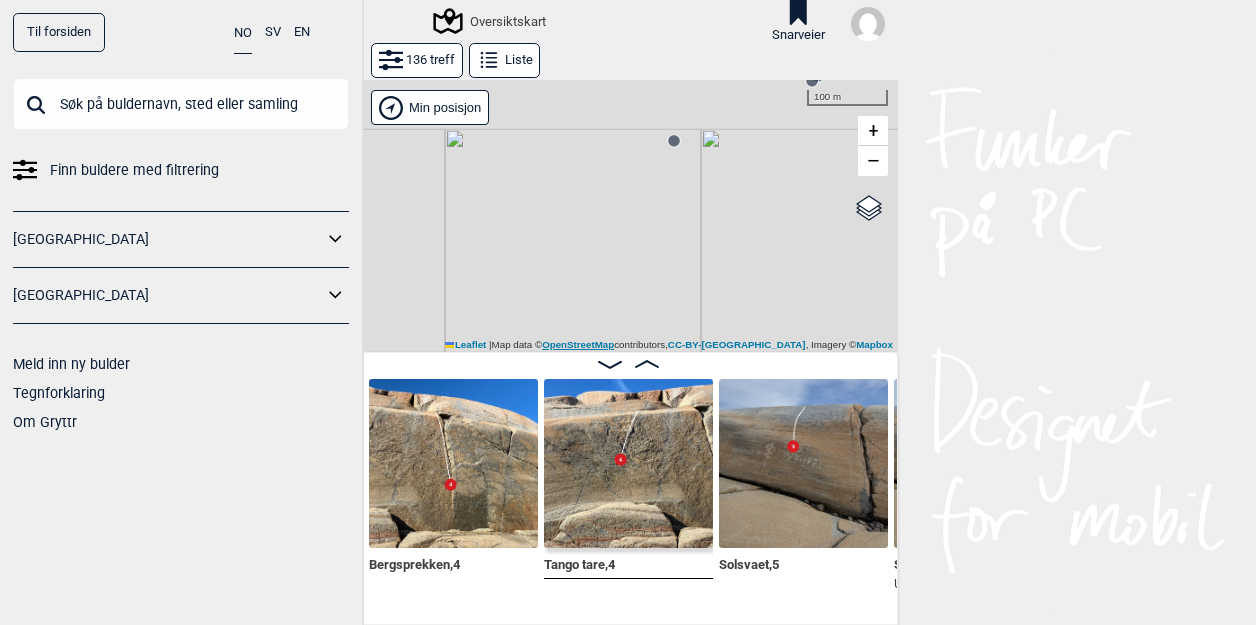 drag, startPoint x: 615, startPoint y: 150, endPoint x: 662, endPoint y: 342, distance: 197.66891 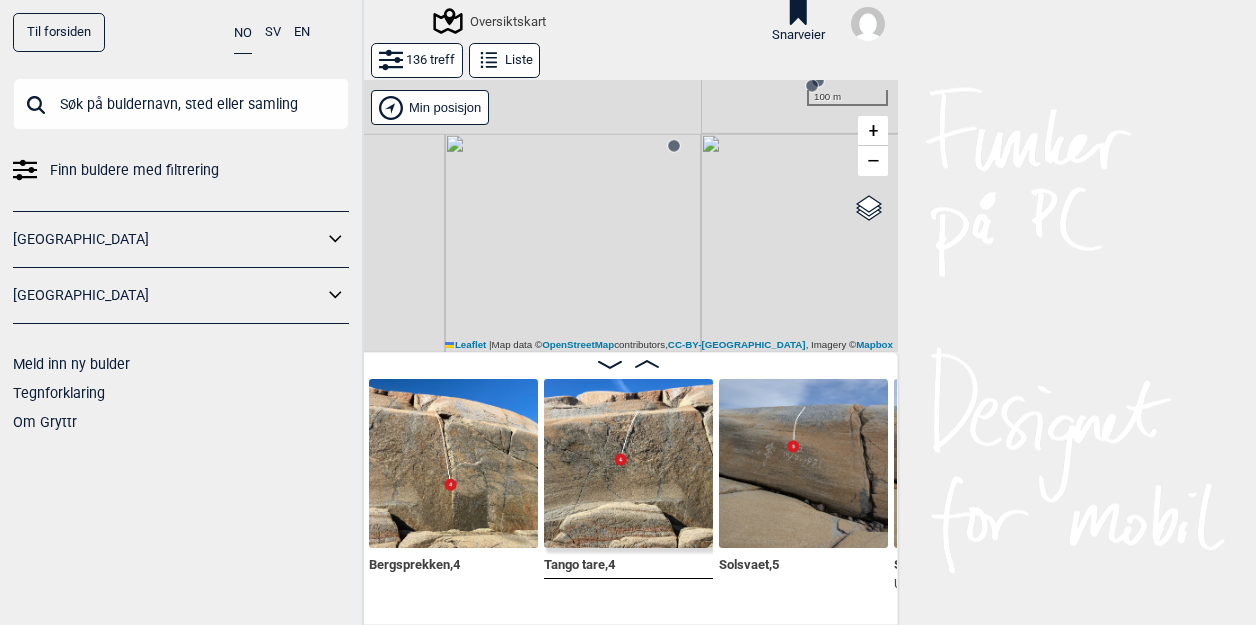 click 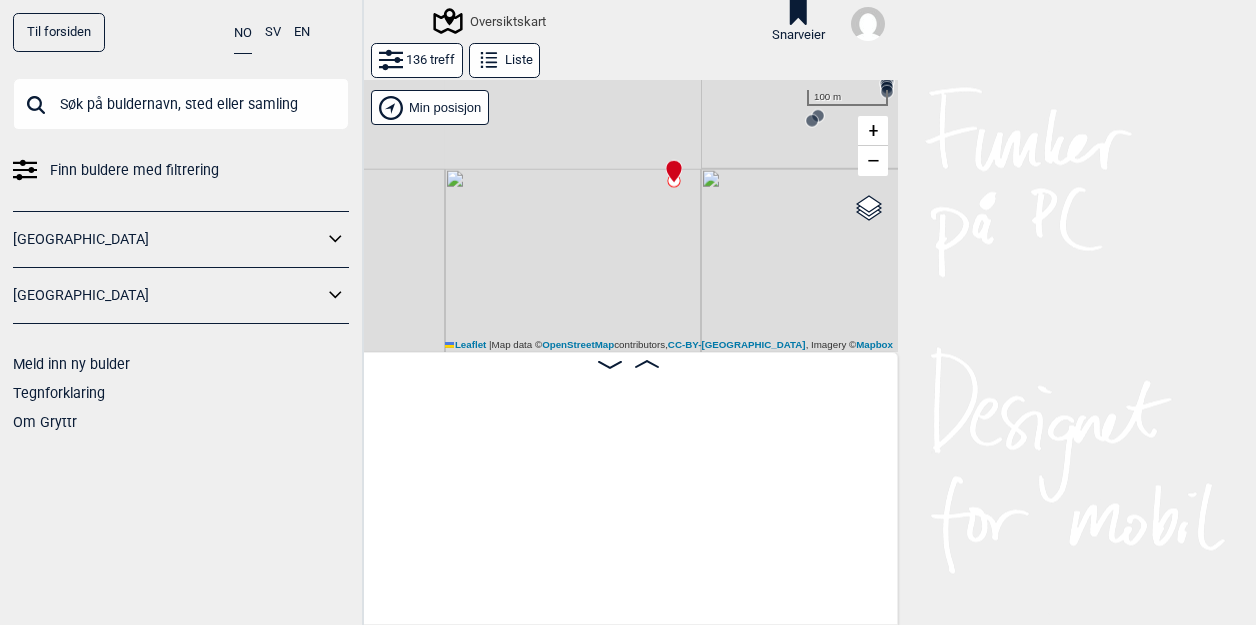 scroll, scrollTop: 0, scrollLeft: 8974, axis: horizontal 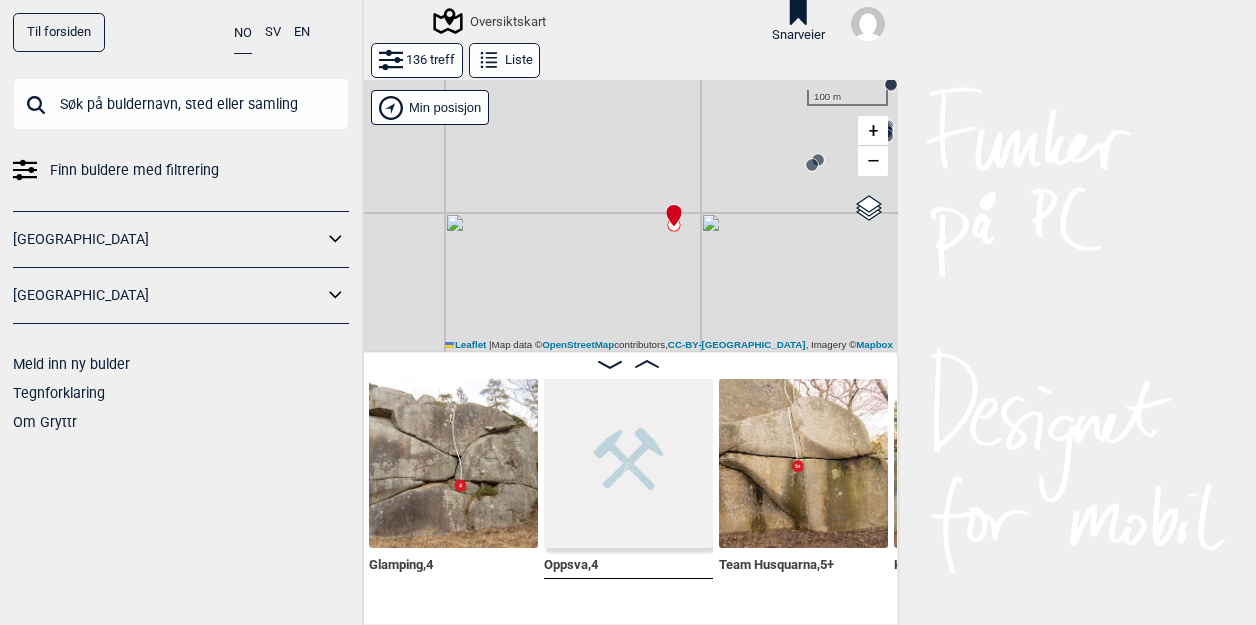 click 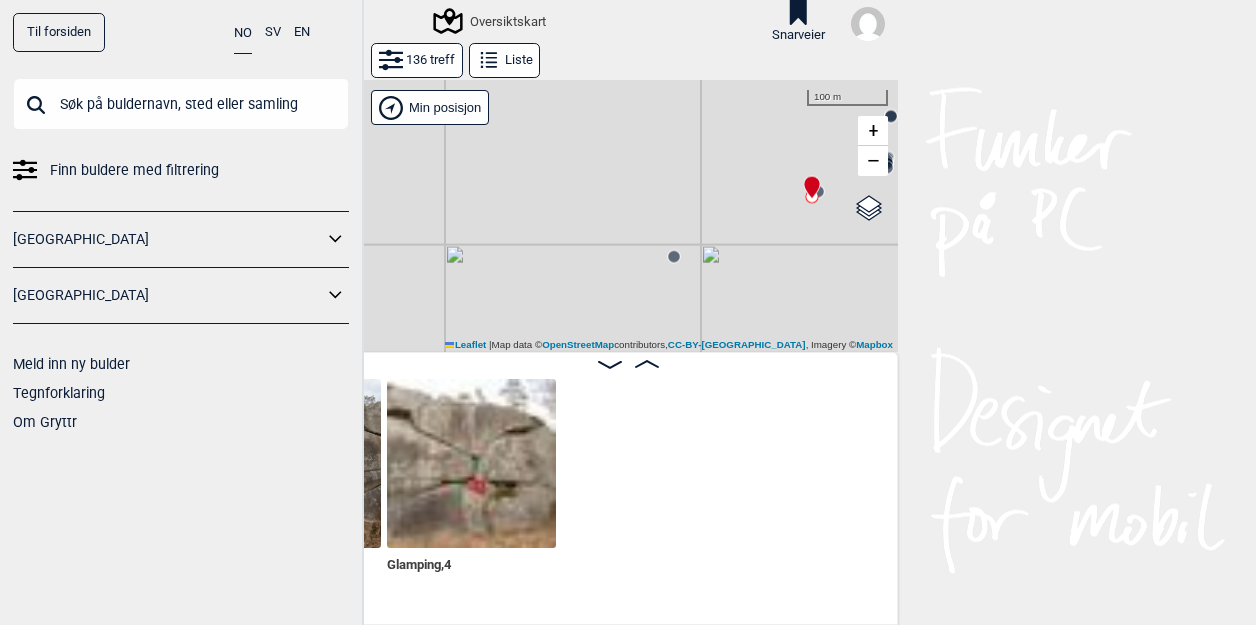 scroll, scrollTop: 0, scrollLeft: 8467, axis: horizontal 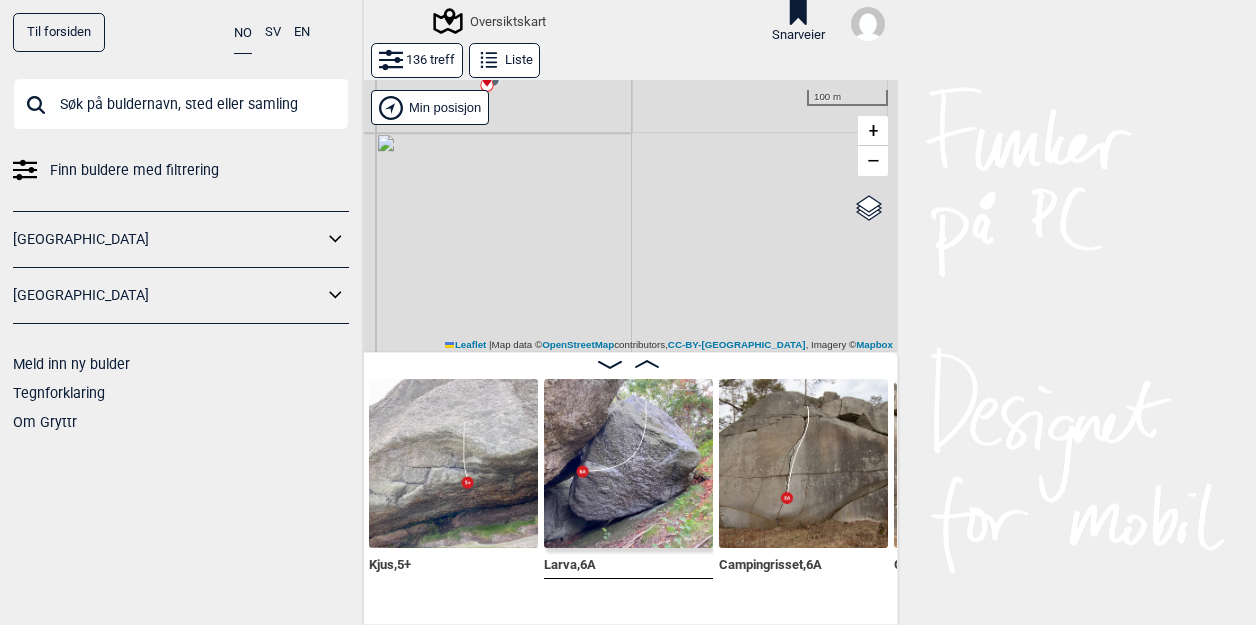 drag, startPoint x: 745, startPoint y: 271, endPoint x: 422, endPoint y: 124, distance: 354.87744 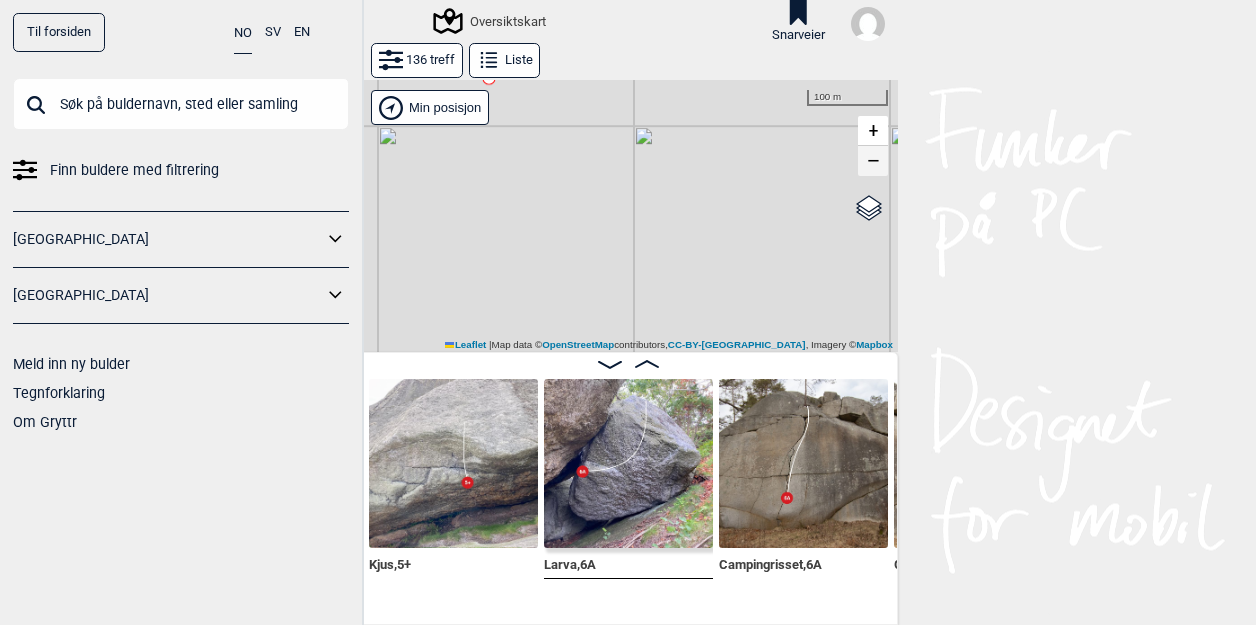 click on "−" at bounding box center (873, 161) 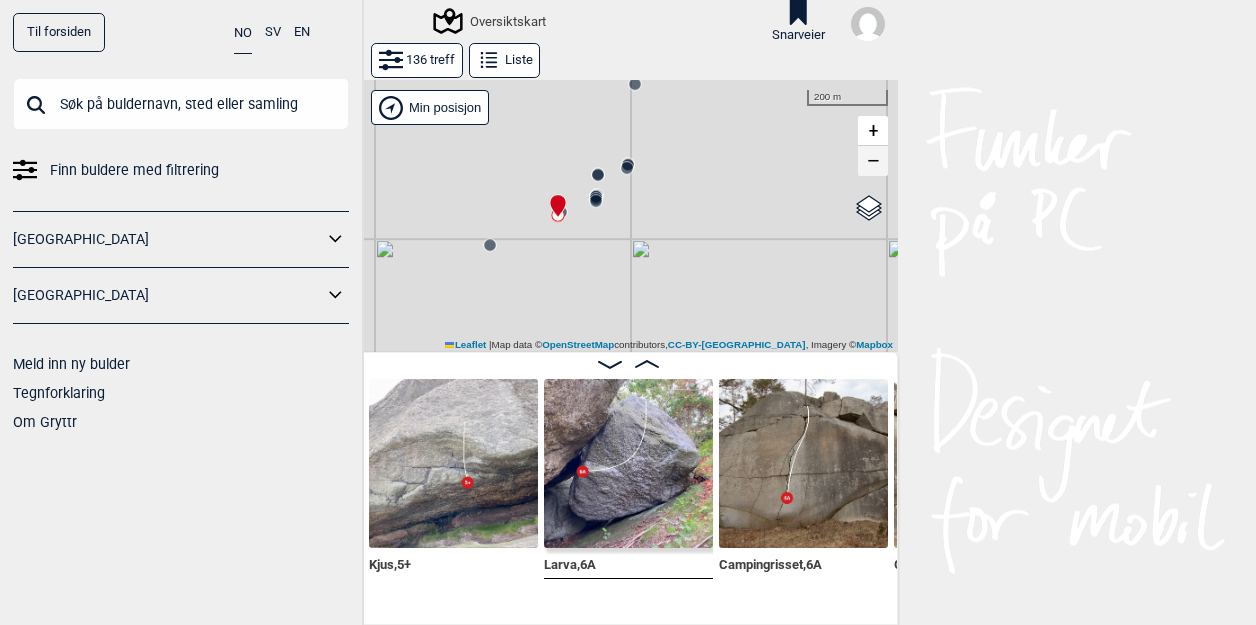 click on "−" at bounding box center [873, 161] 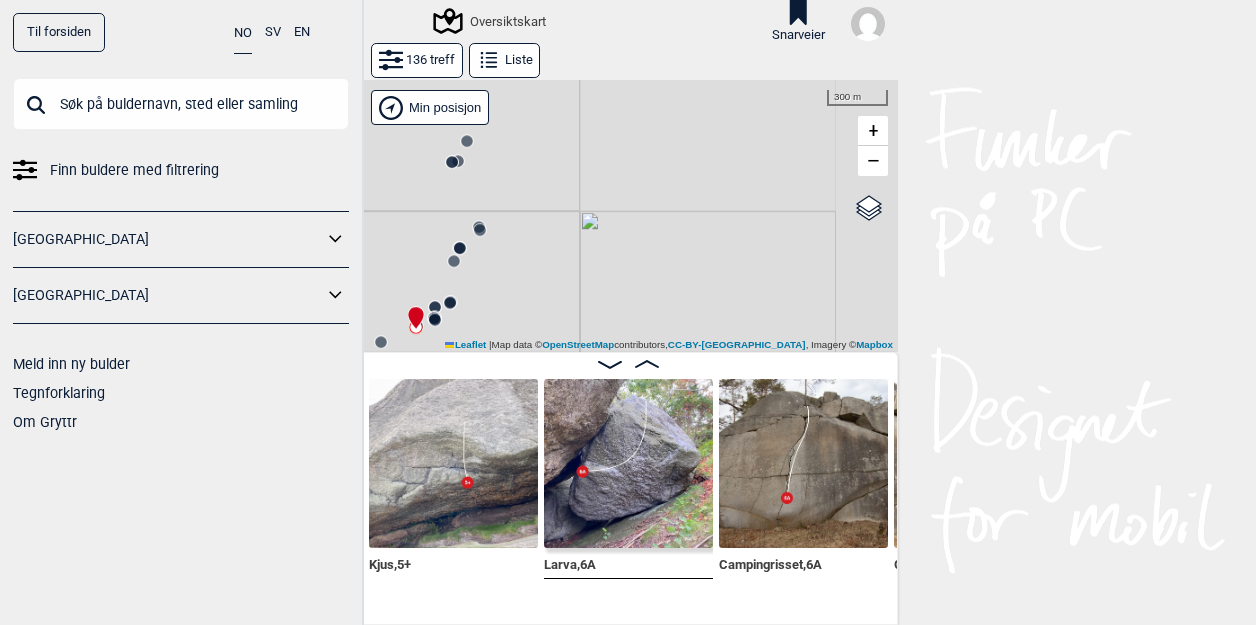 drag, startPoint x: 722, startPoint y: 220, endPoint x: 536, endPoint y: 264, distance: 191.13347 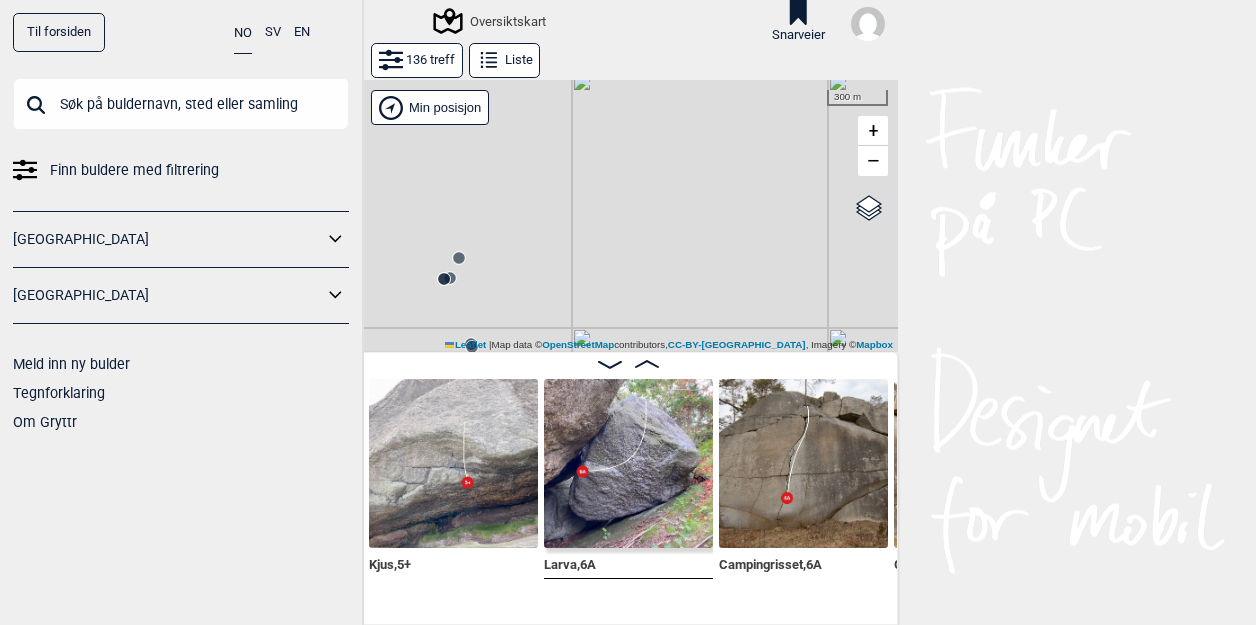 drag, startPoint x: 494, startPoint y: 197, endPoint x: 495, endPoint y: 313, distance: 116.00431 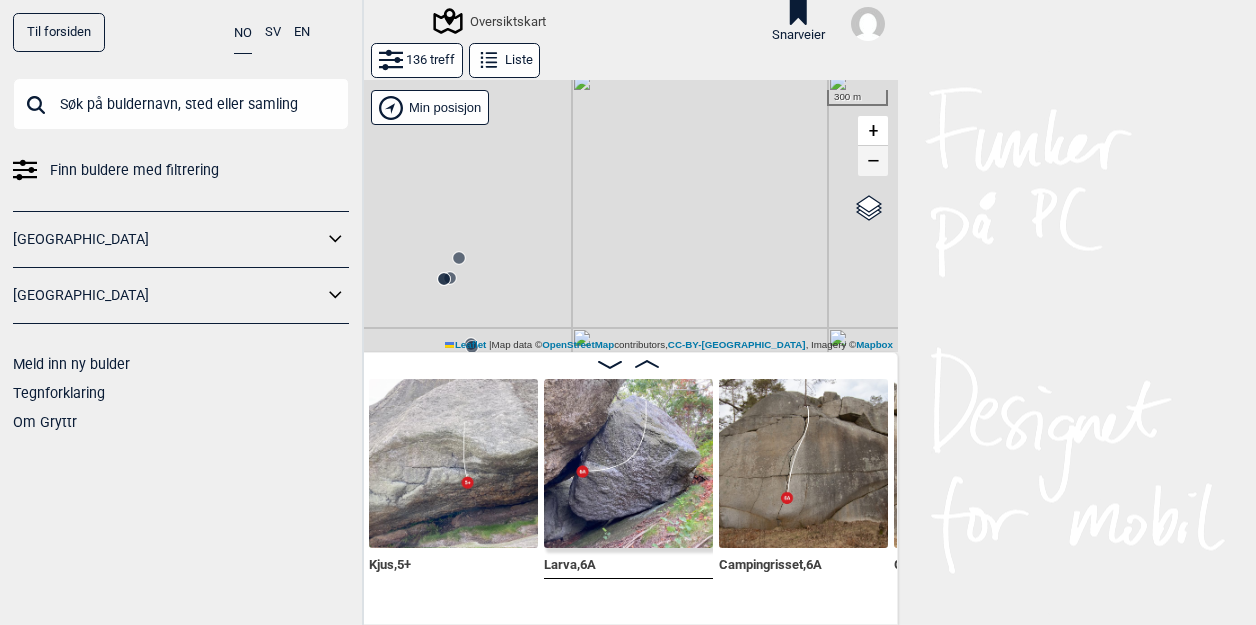 click on "−" at bounding box center (873, 161) 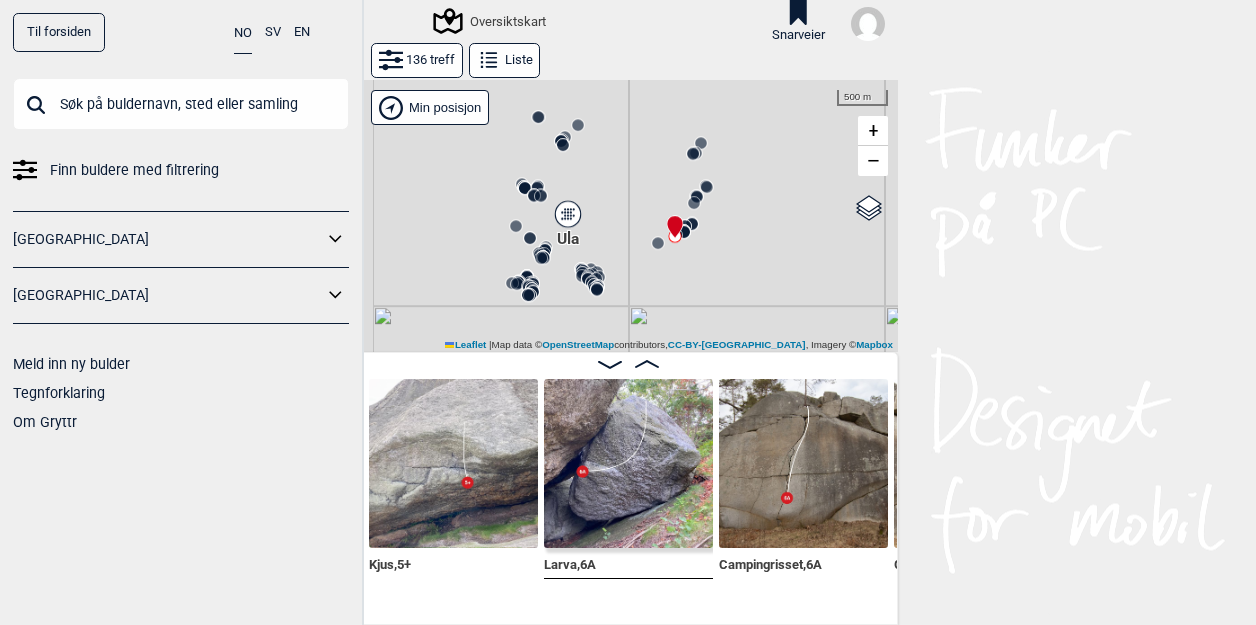 drag, startPoint x: 619, startPoint y: 303, endPoint x: 776, endPoint y: 141, distance: 225.59477 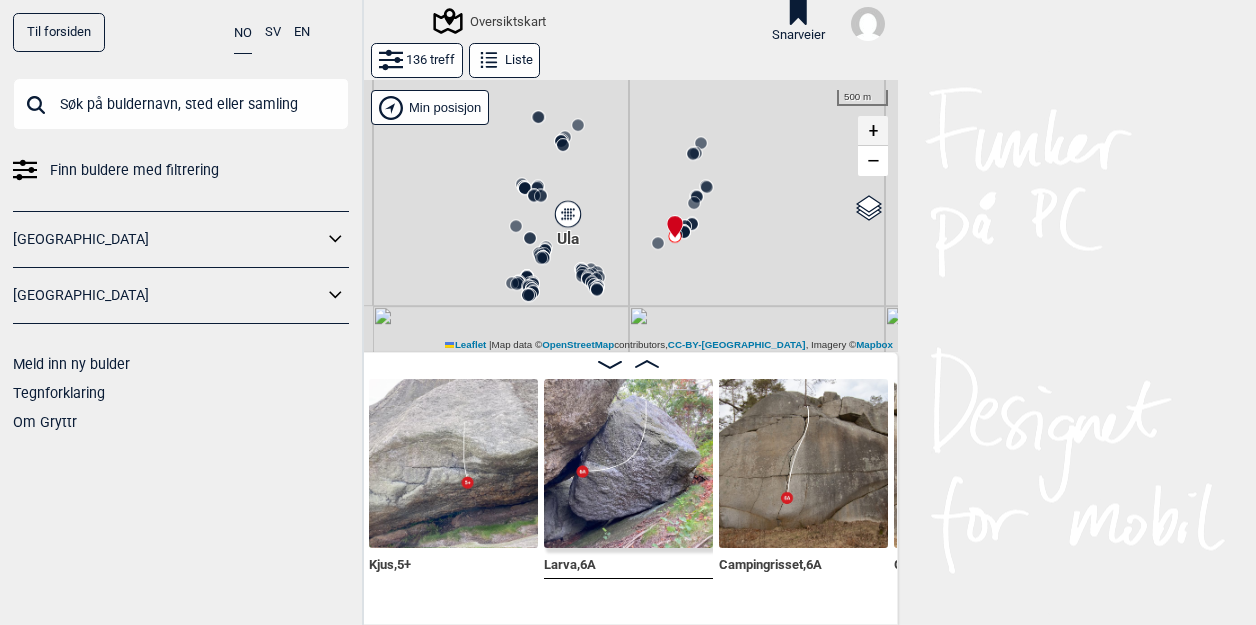 click on "+" at bounding box center [873, 131] 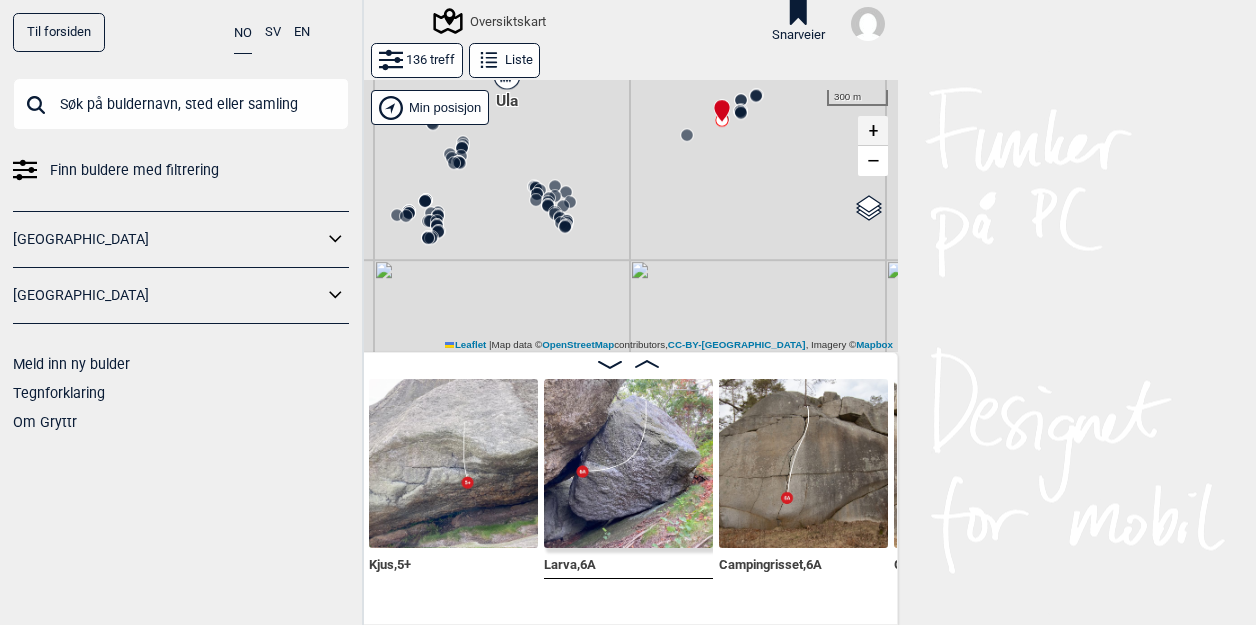 click on "+" at bounding box center [873, 131] 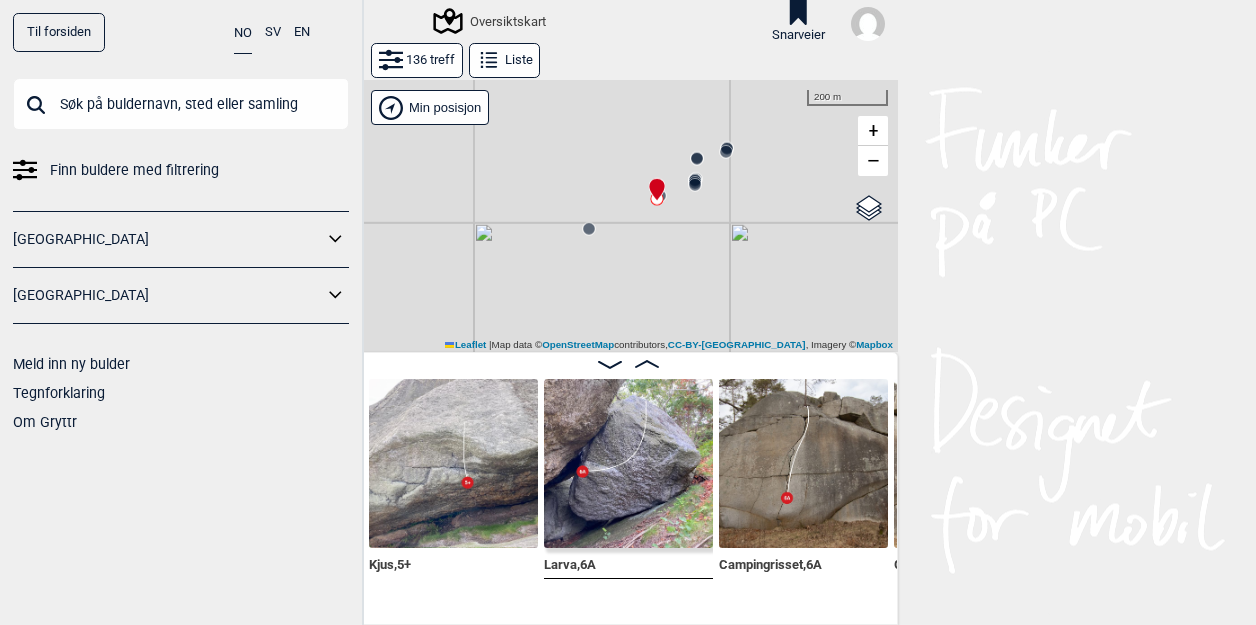 drag, startPoint x: 714, startPoint y: 152, endPoint x: 556, endPoint y: 463, distance: 348.83377 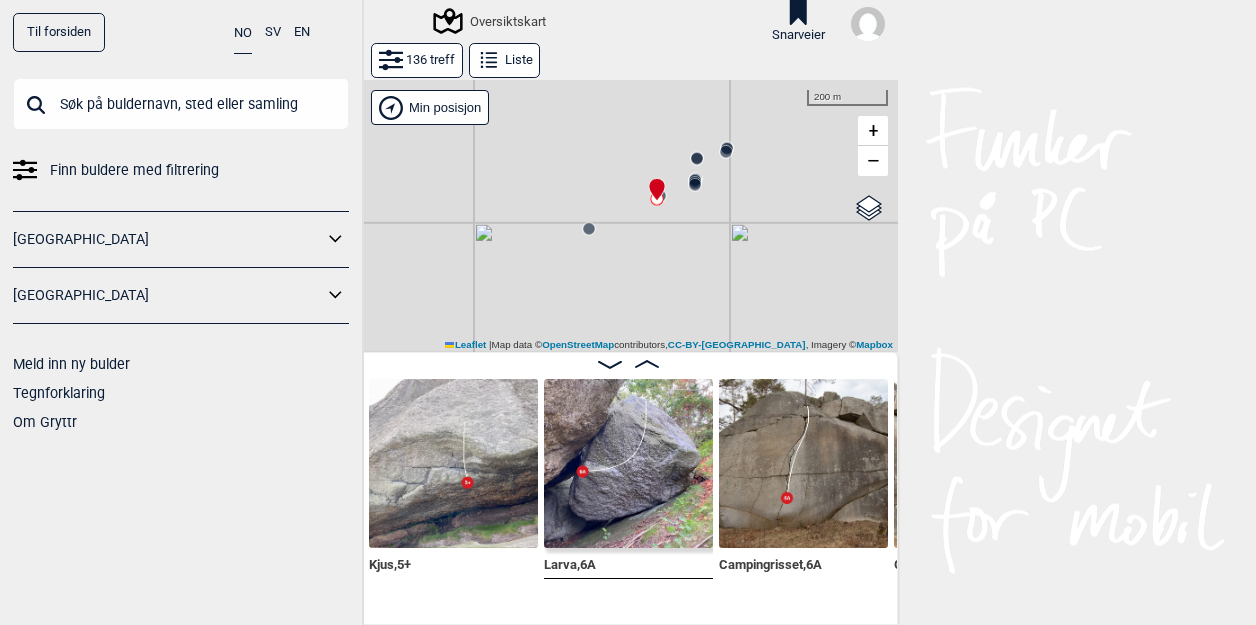 click 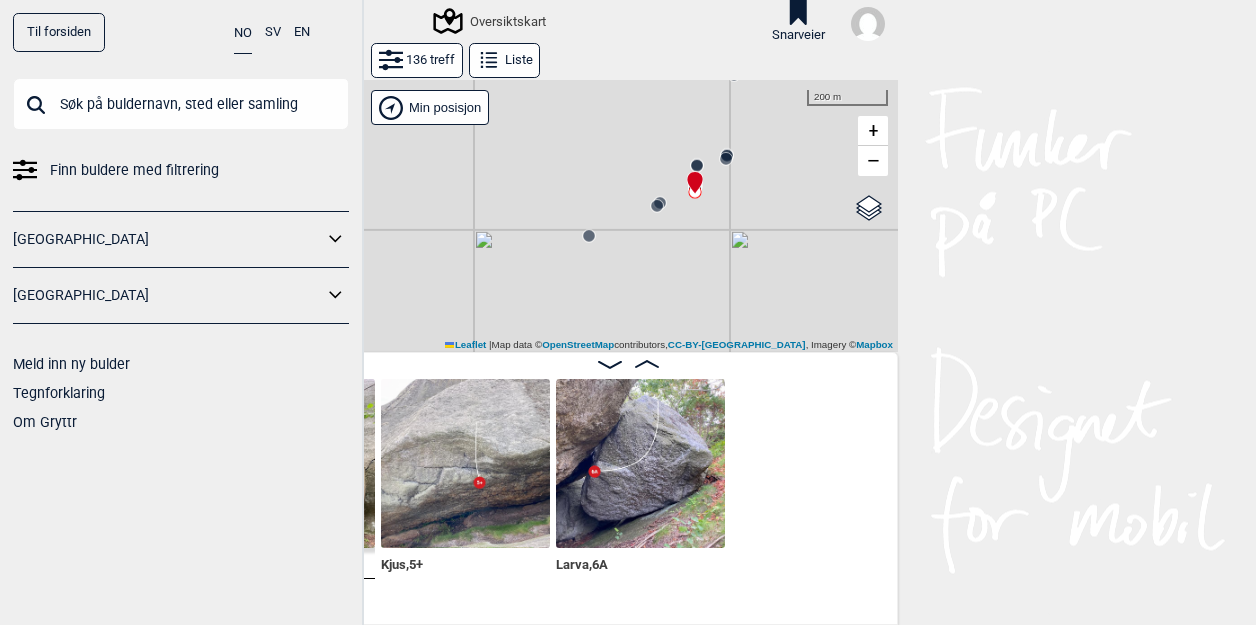 scroll, scrollTop: 0, scrollLeft: 8129, axis: horizontal 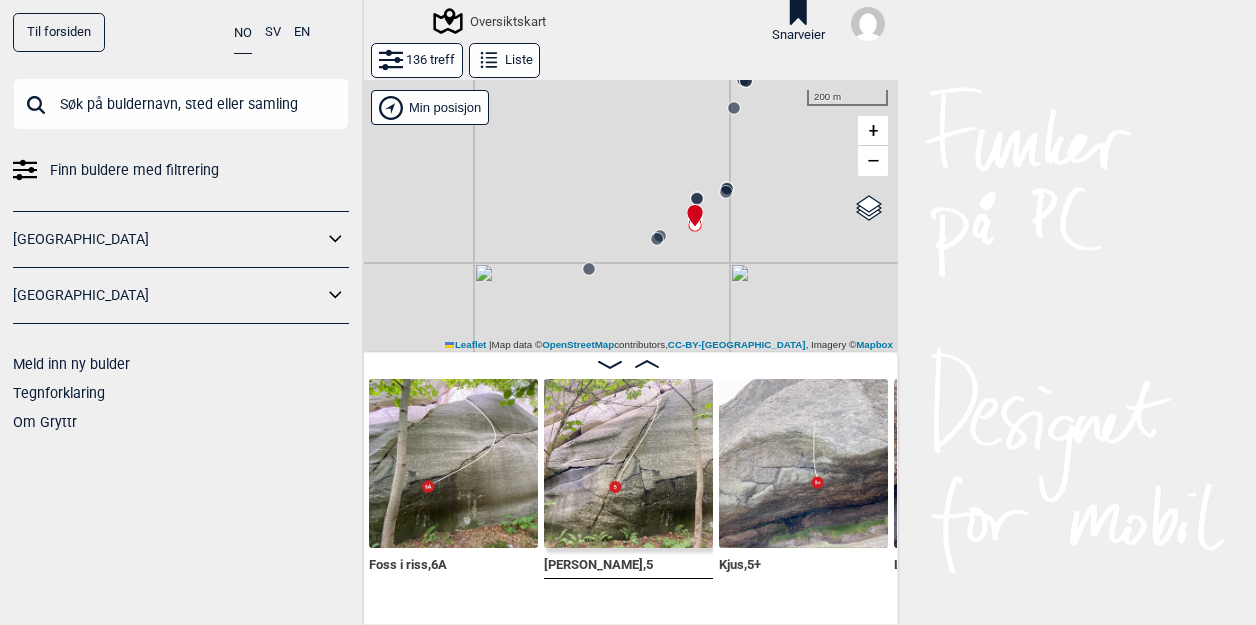 click 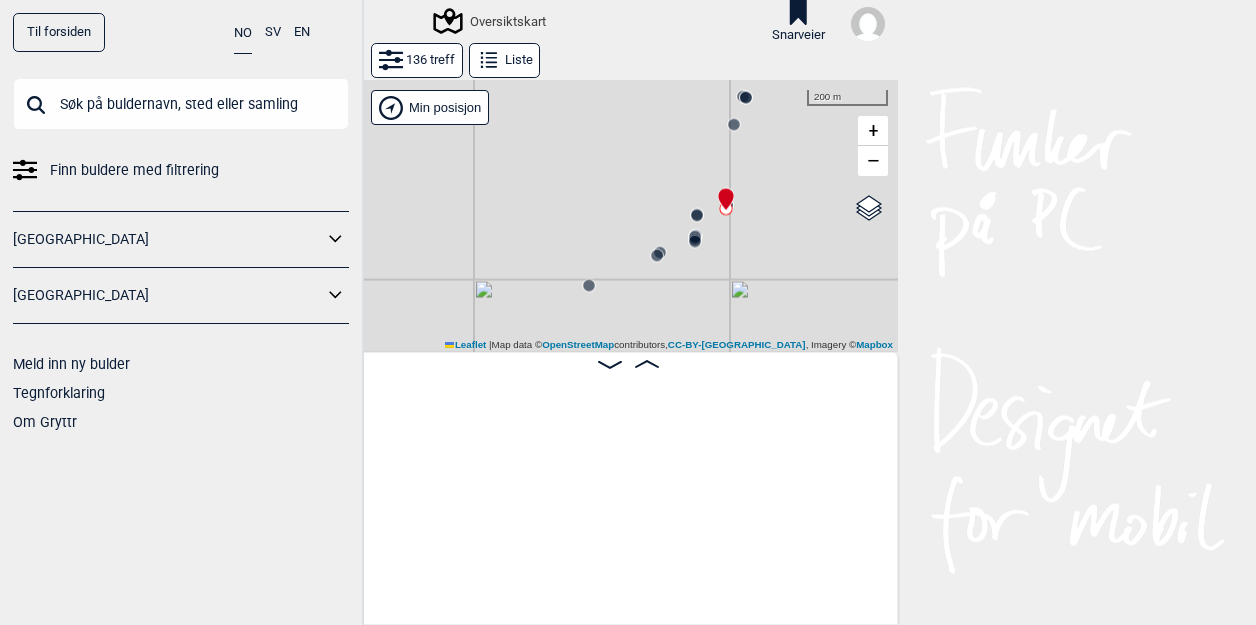 scroll, scrollTop: 0, scrollLeft: 6608, axis: horizontal 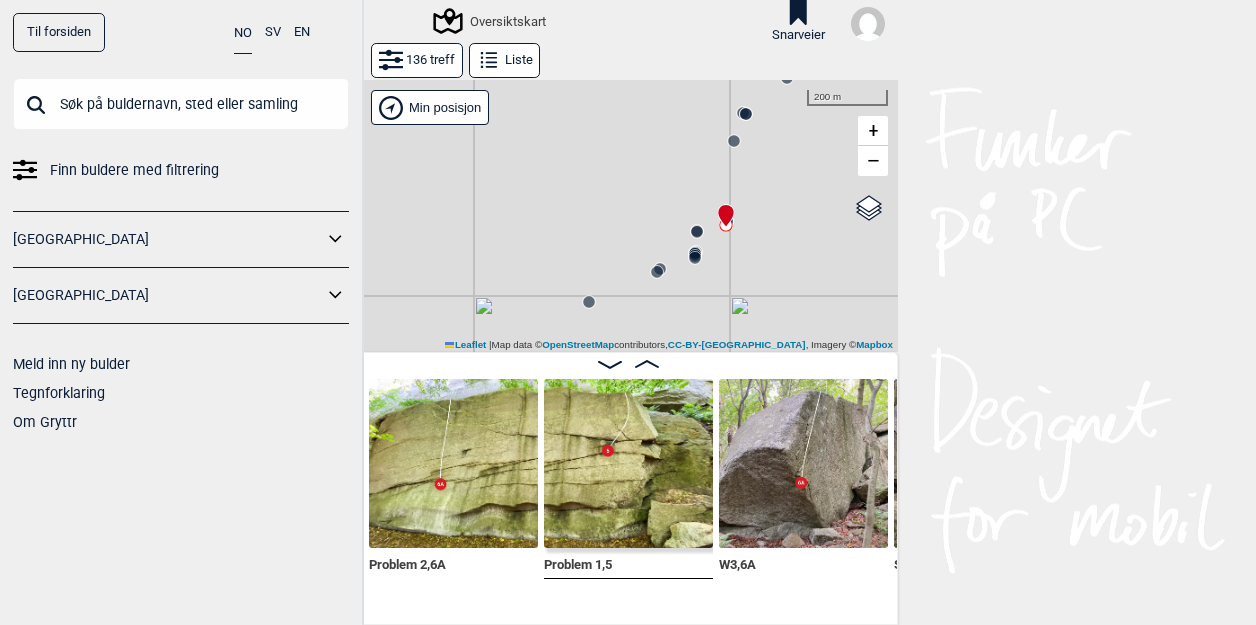 click 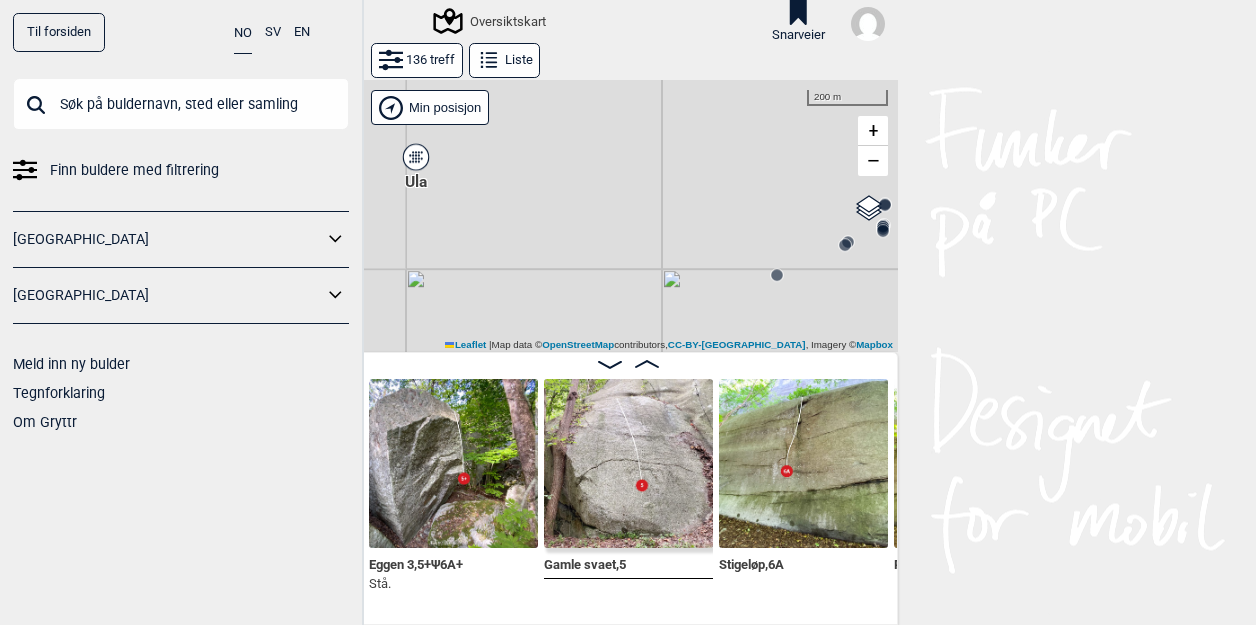 drag, startPoint x: 632, startPoint y: 296, endPoint x: 832, endPoint y: 179, distance: 231.70886 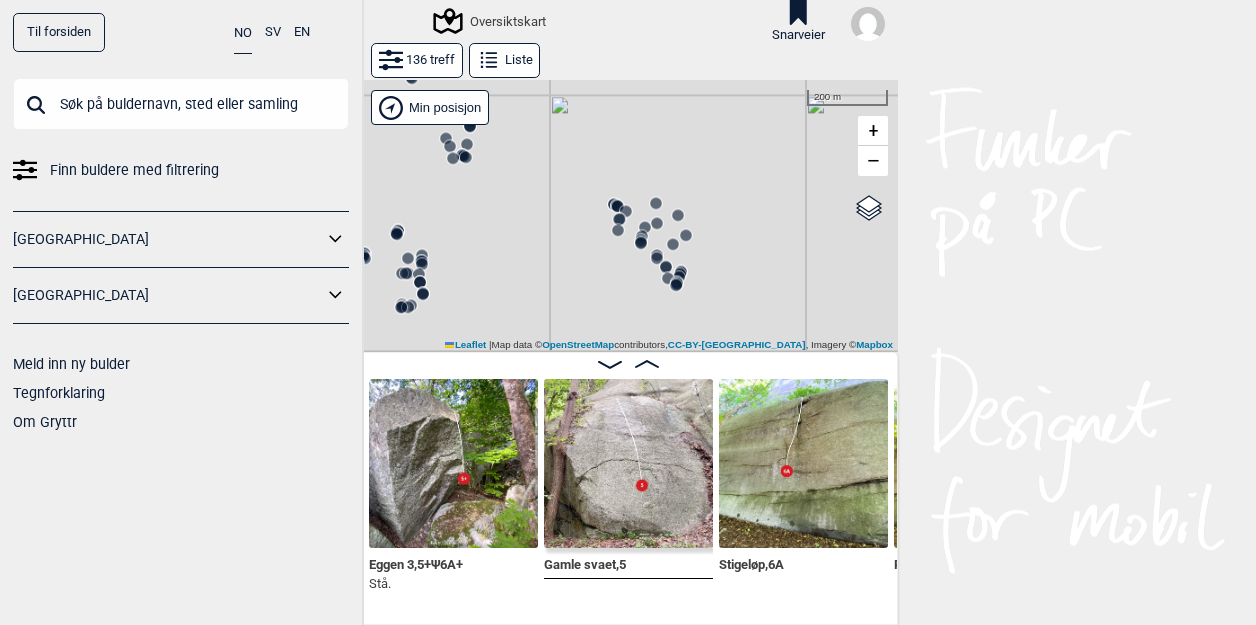 drag, startPoint x: 537, startPoint y: 307, endPoint x: 664, endPoint y: 150, distance: 201.93564 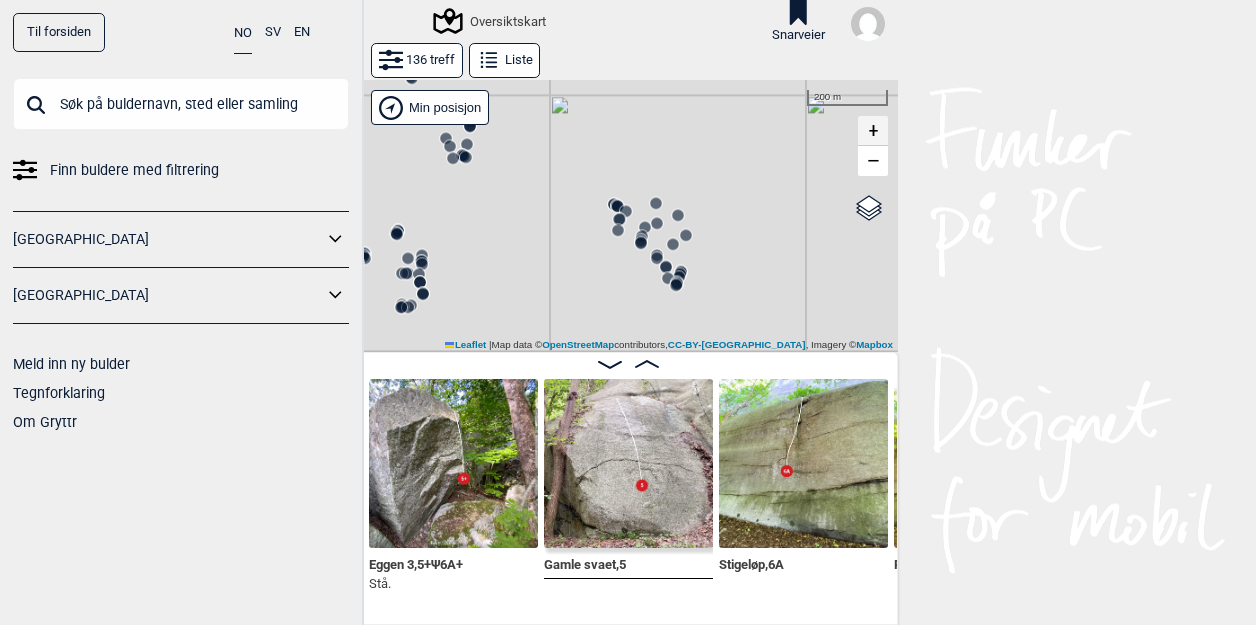 click on "+" at bounding box center [873, 131] 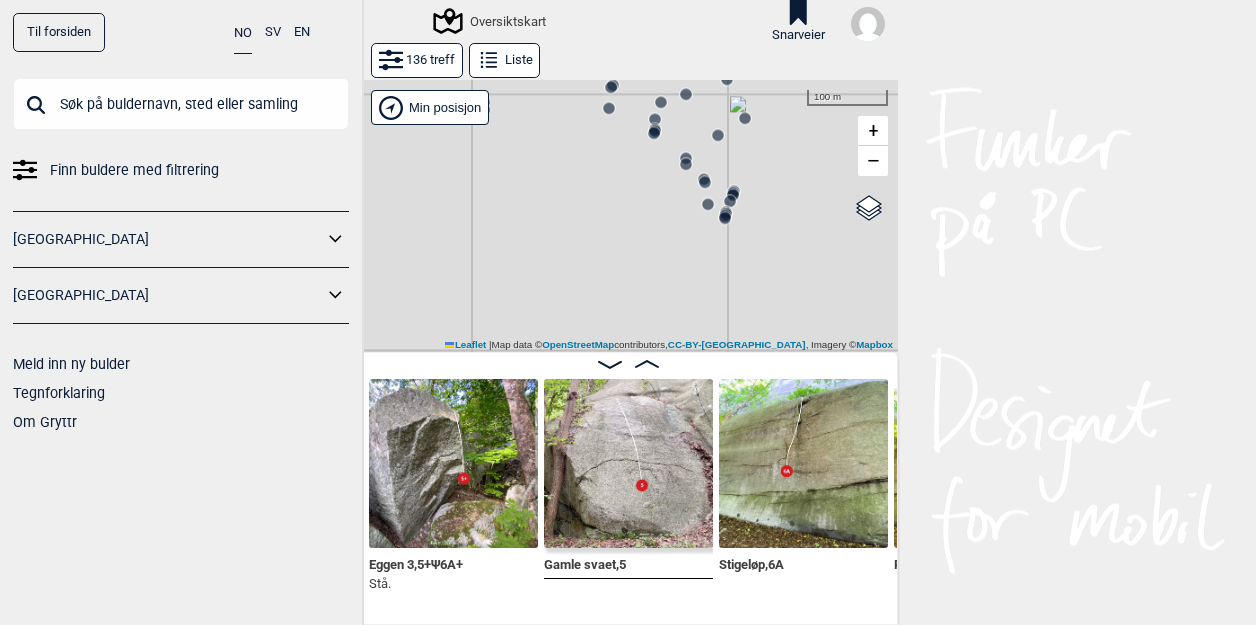 click 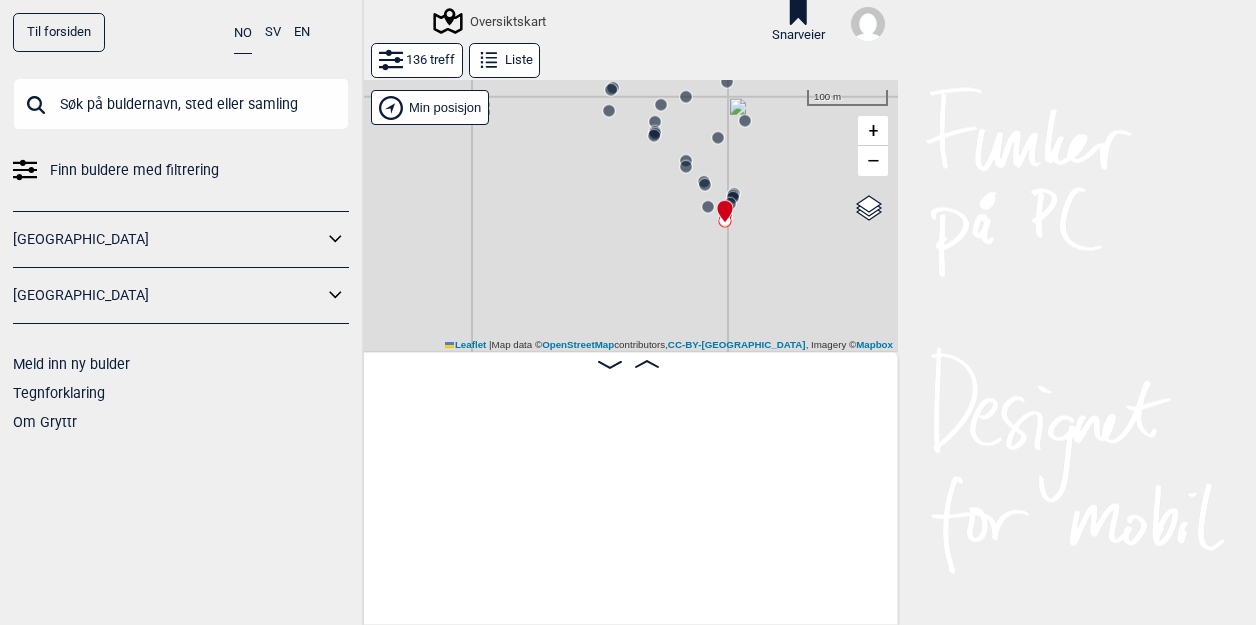 scroll, scrollTop: 0, scrollLeft: 21588, axis: horizontal 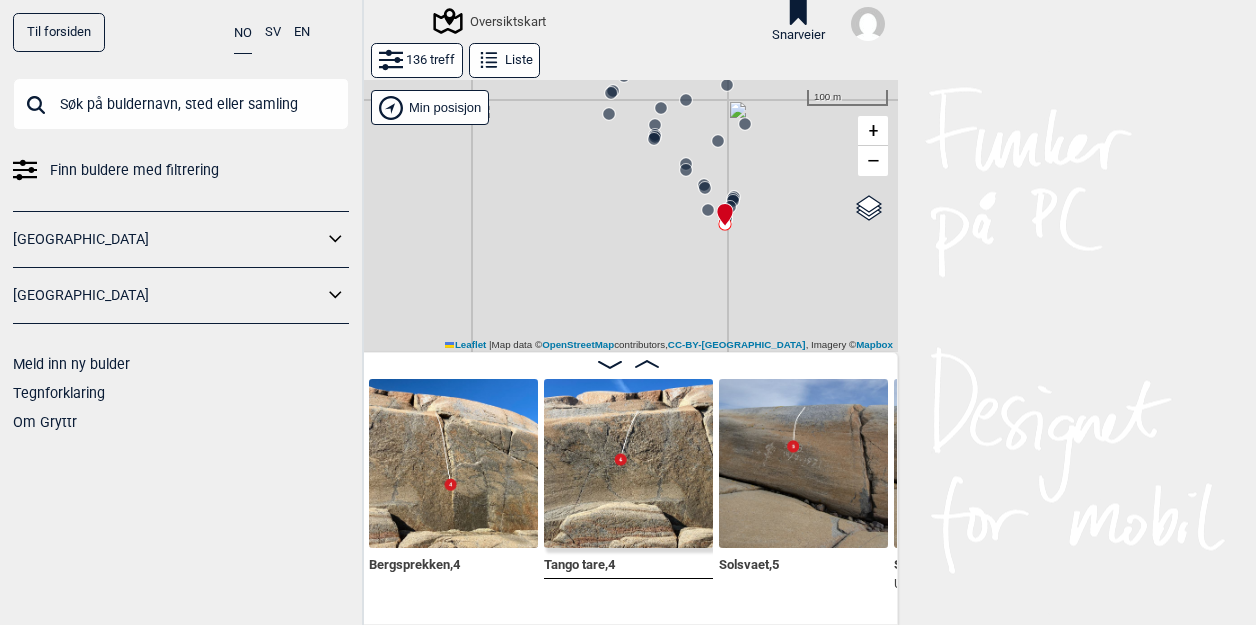 click 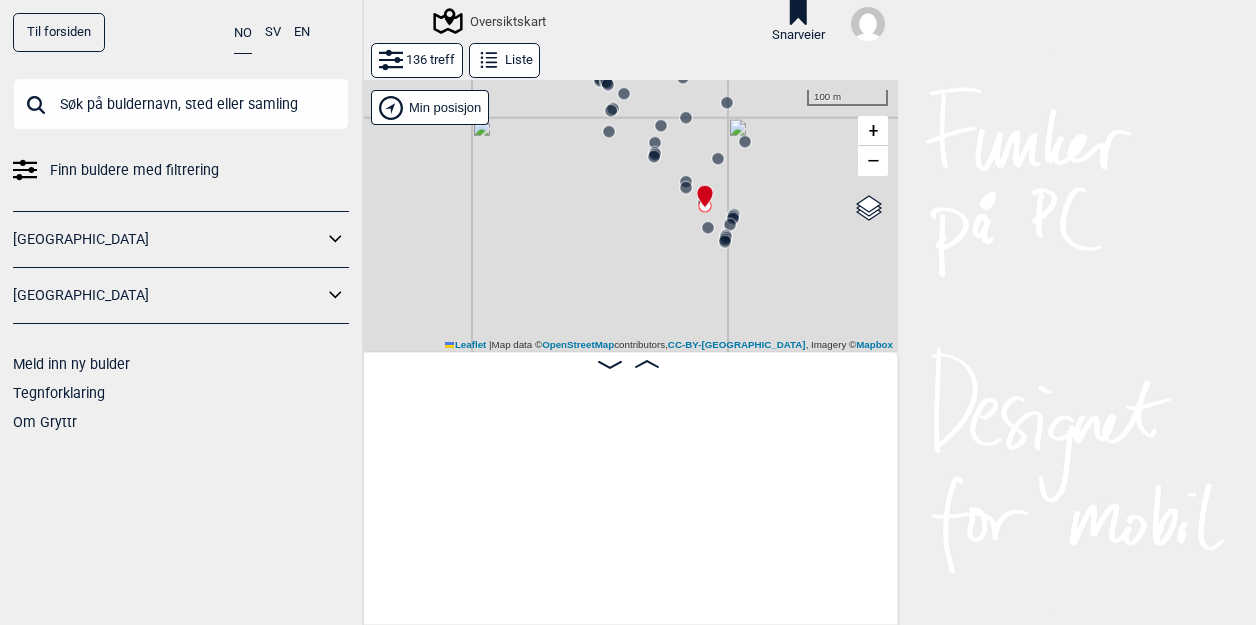 scroll, scrollTop: 0, scrollLeft: 18884, axis: horizontal 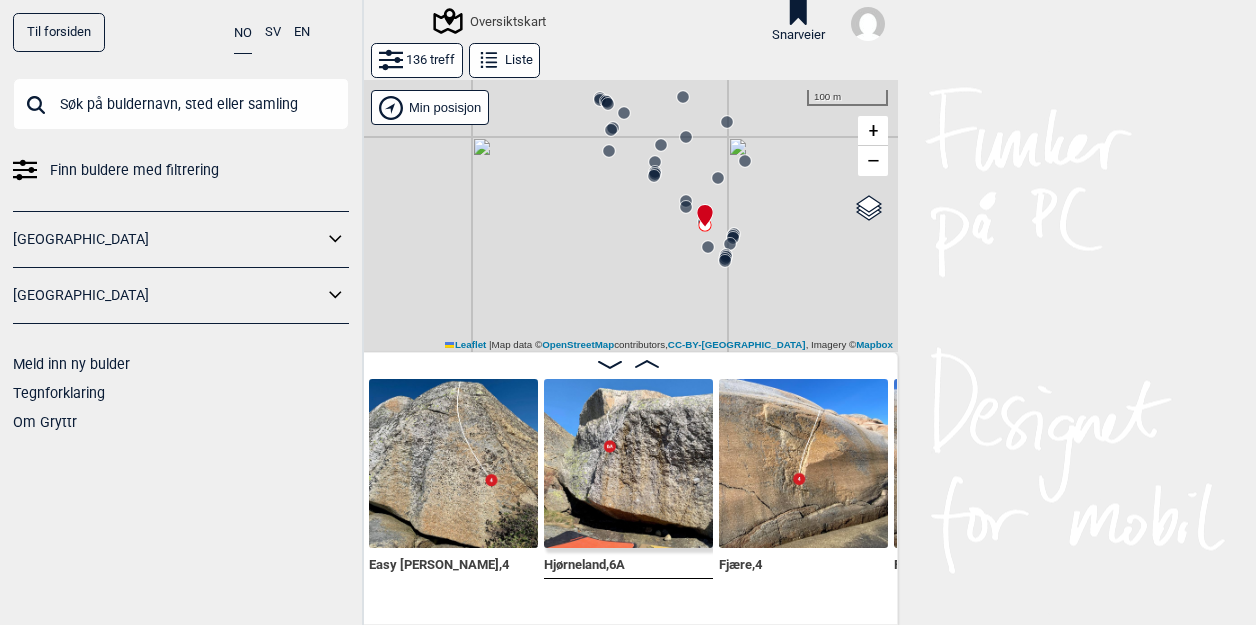 click 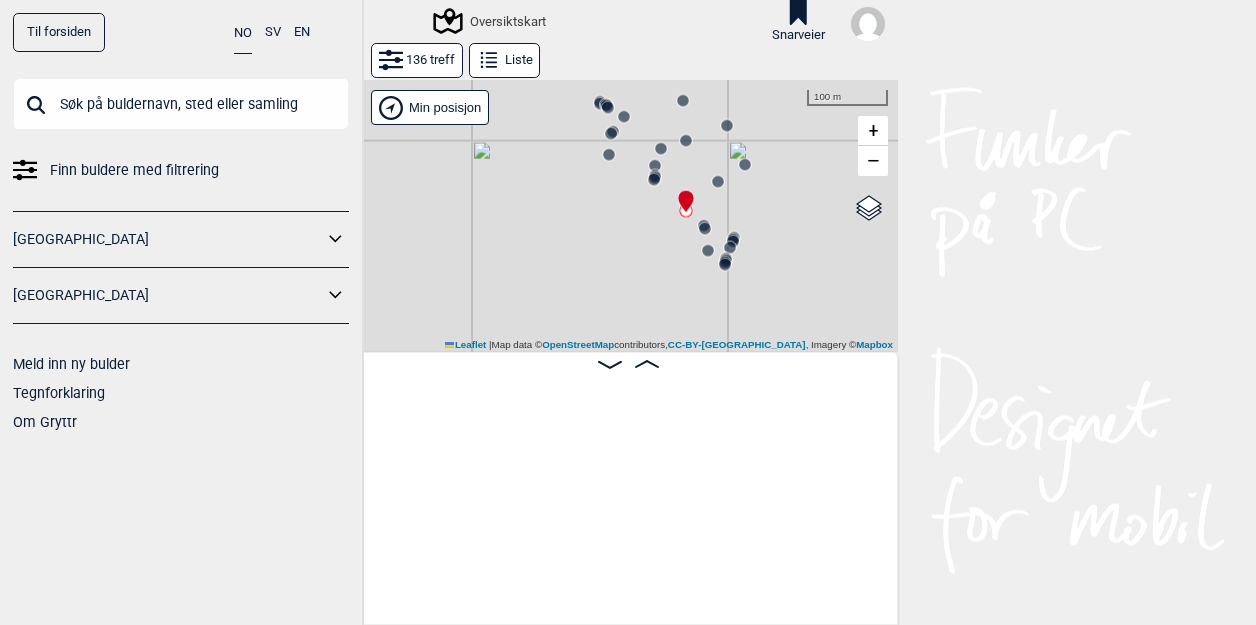 scroll, scrollTop: 0, scrollLeft: 17701, axis: horizontal 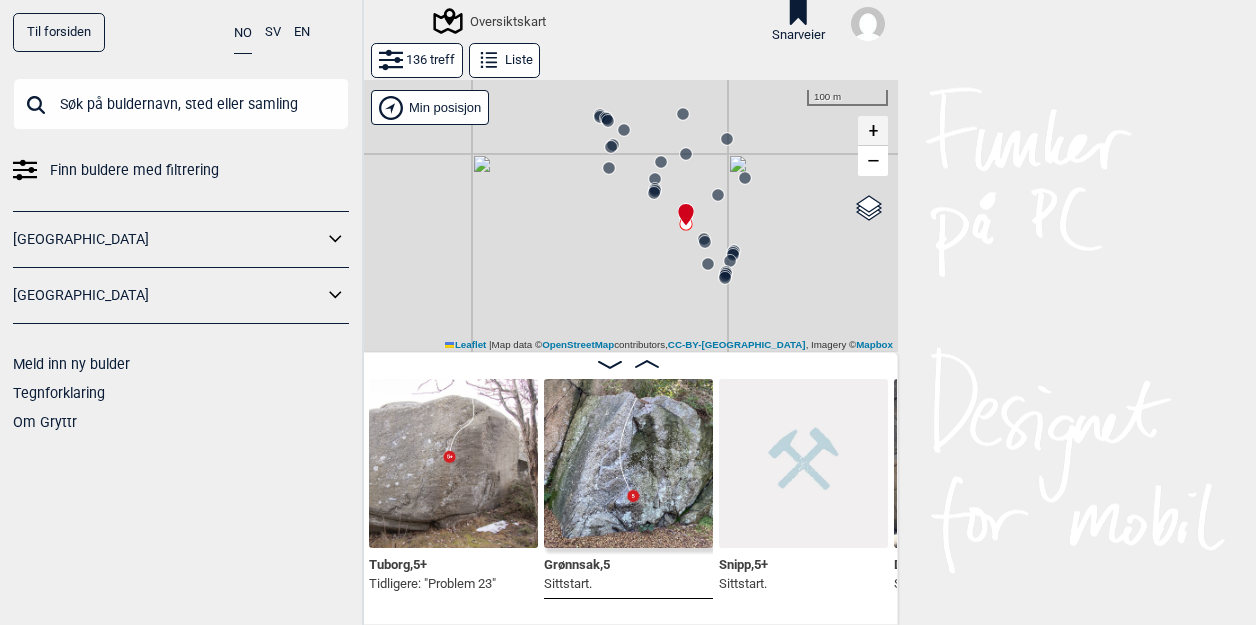 click on "+" at bounding box center [873, 131] 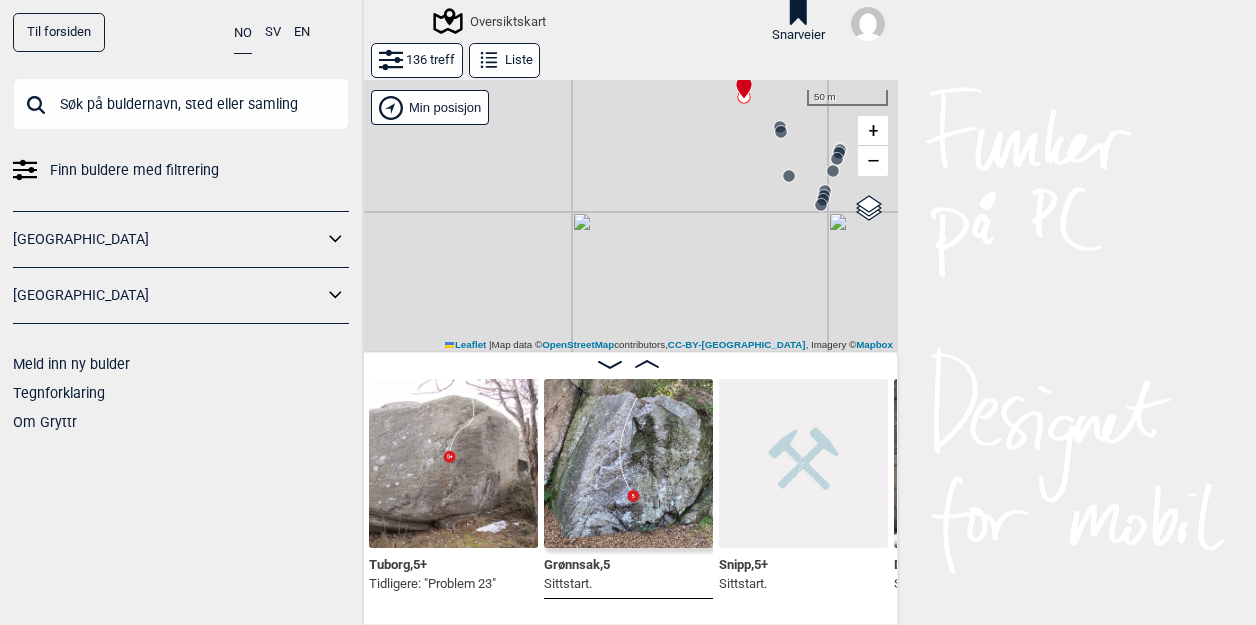 click 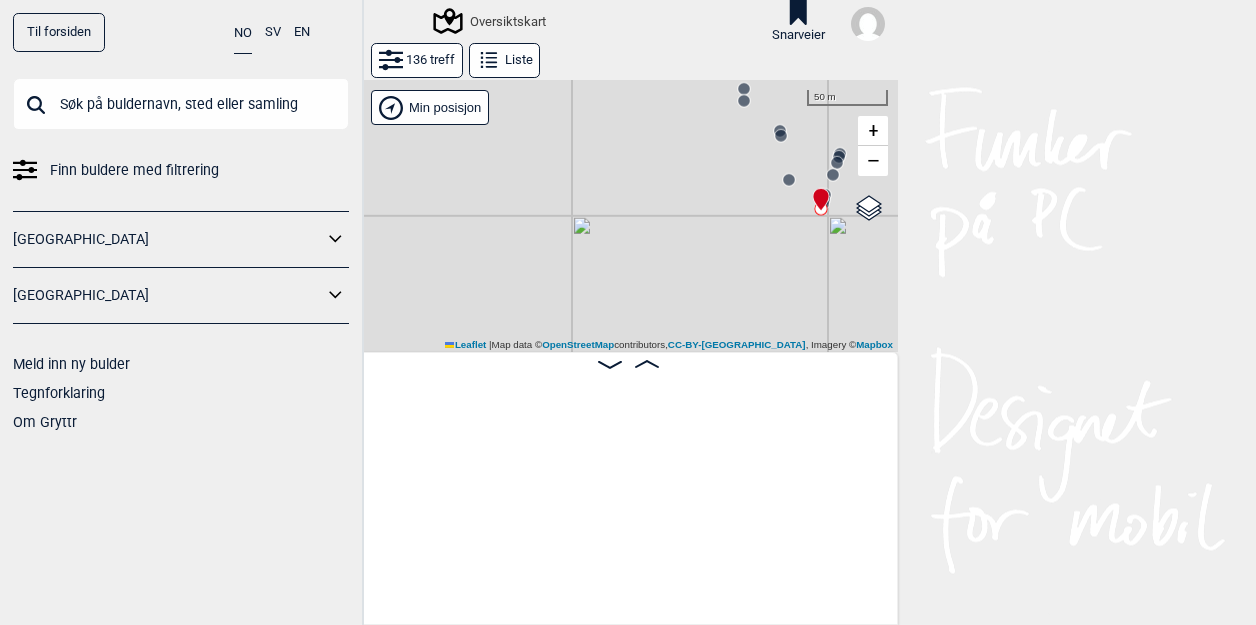 scroll, scrollTop: 0, scrollLeft: 21648, axis: horizontal 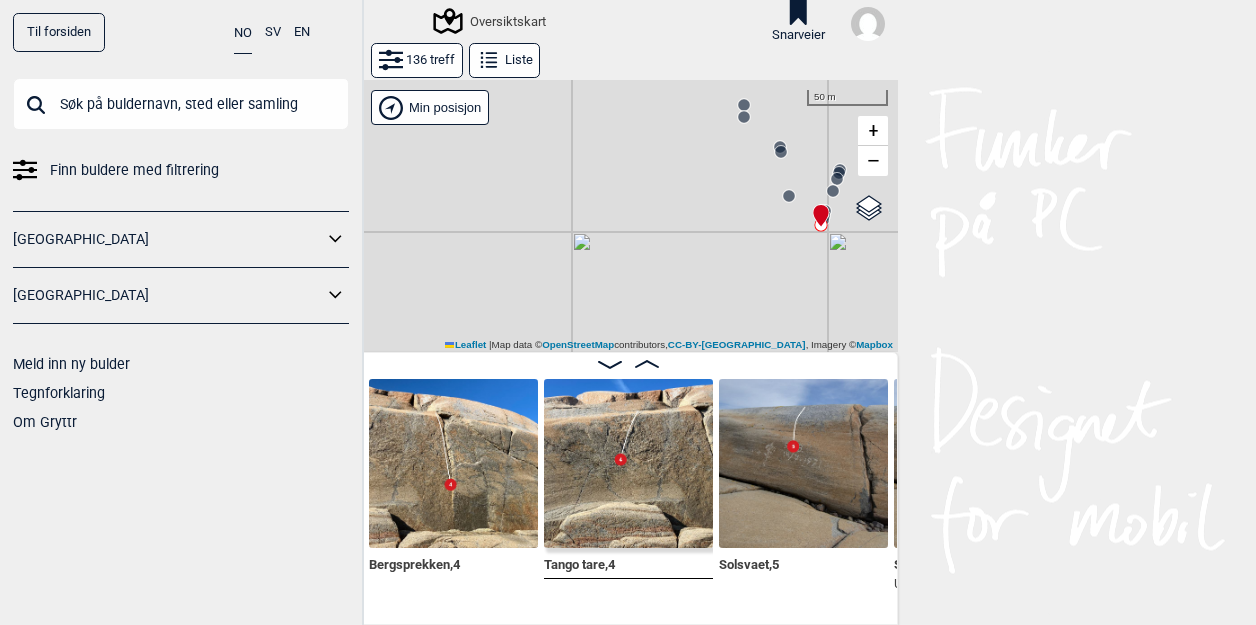 click 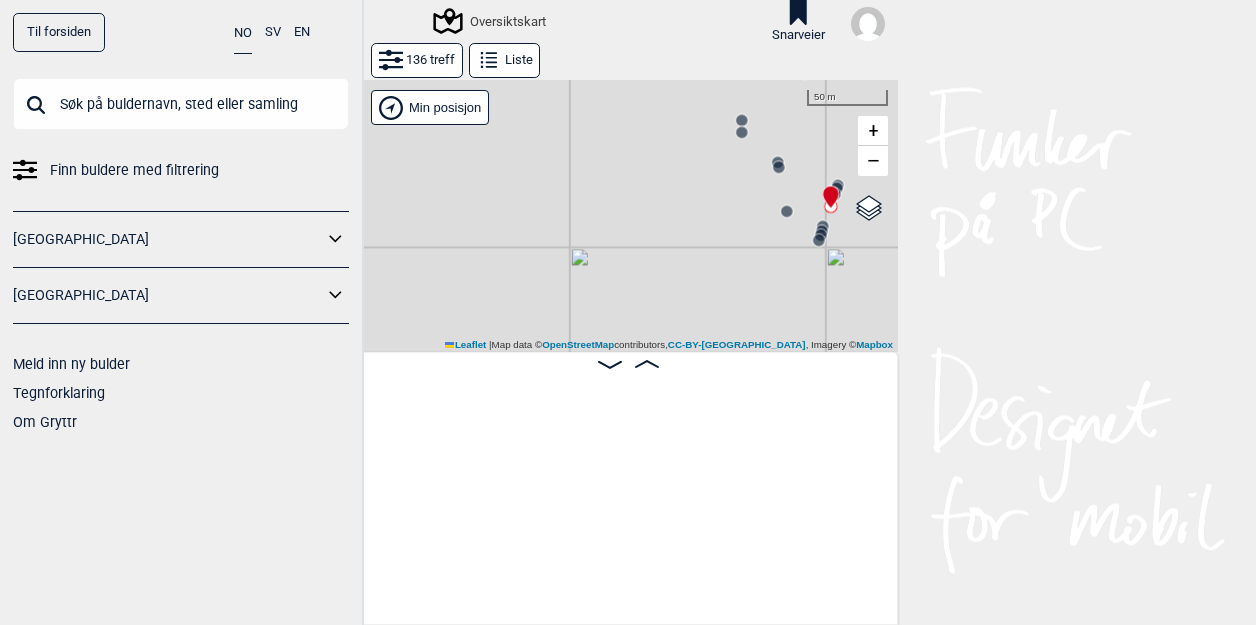 scroll, scrollTop: 0, scrollLeft: 20296, axis: horizontal 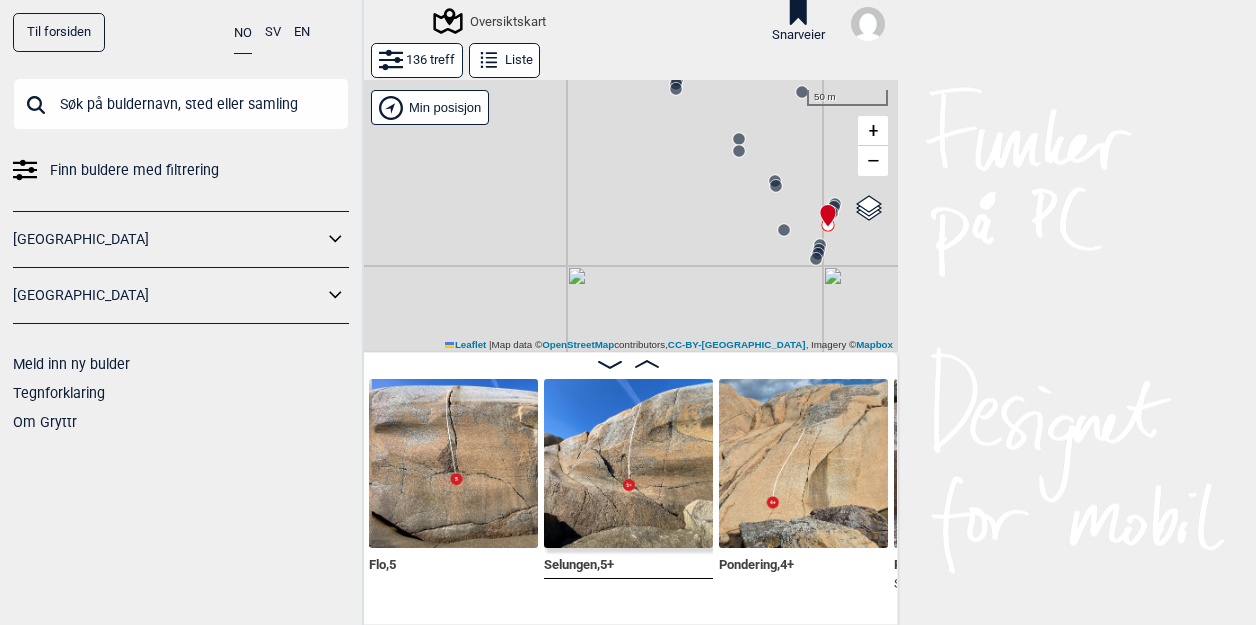 click at bounding box center [803, 463] 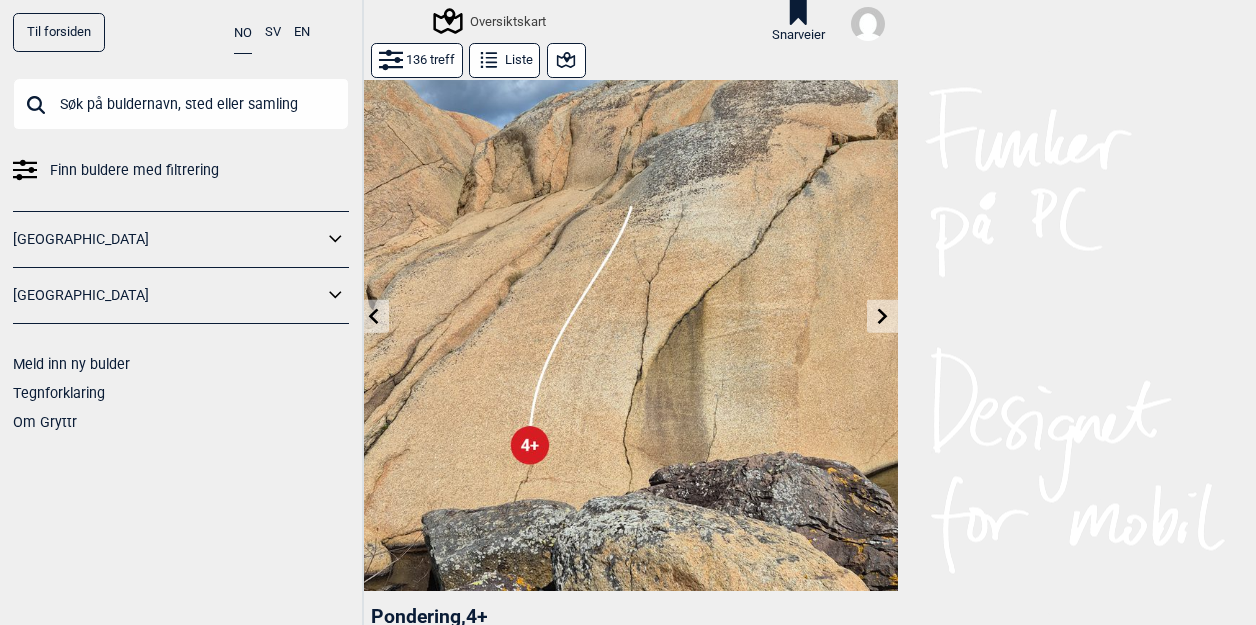 scroll, scrollTop: 0, scrollLeft: 0, axis: both 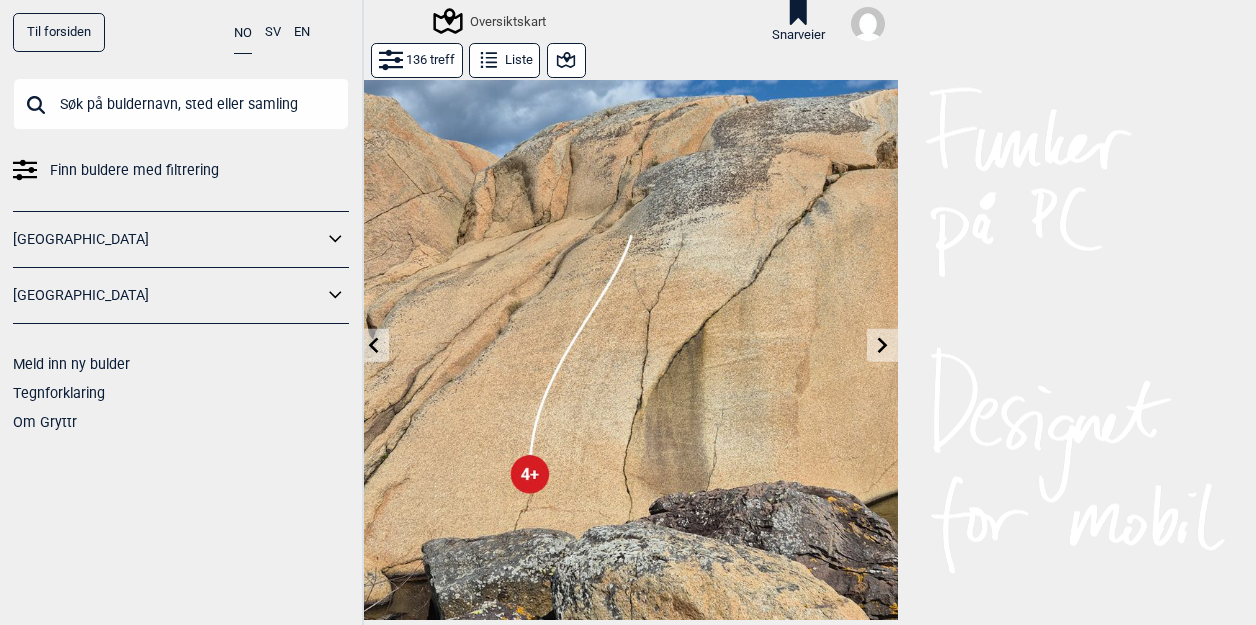 click 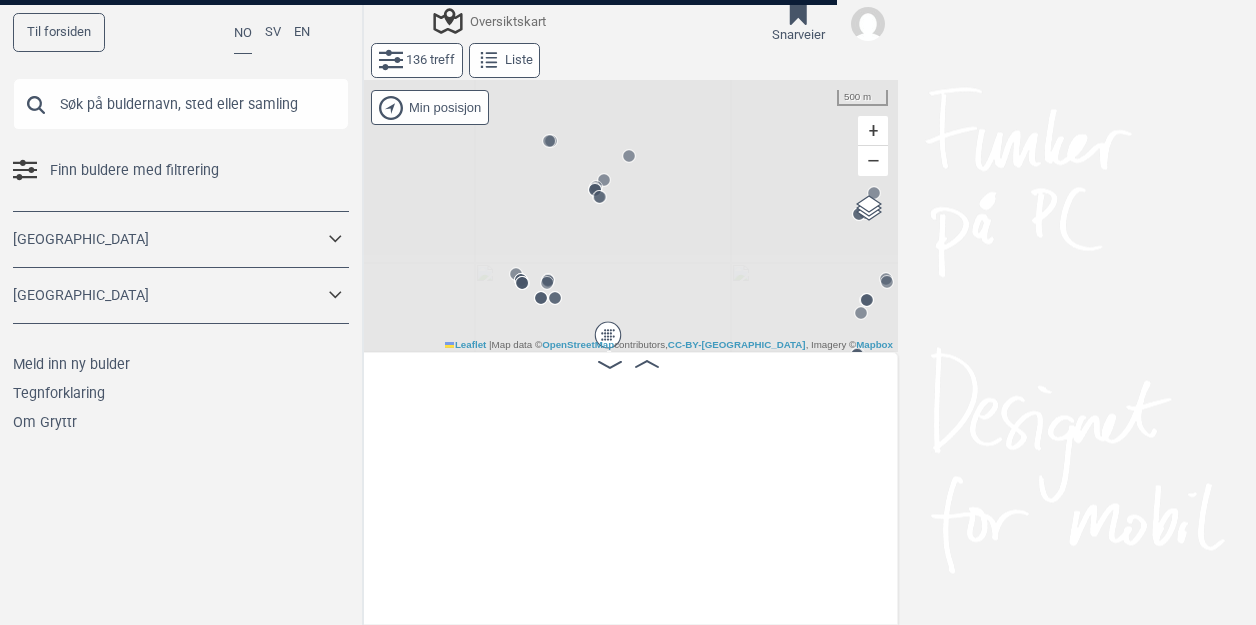 scroll, scrollTop: 0, scrollLeft: 20279, axis: horizontal 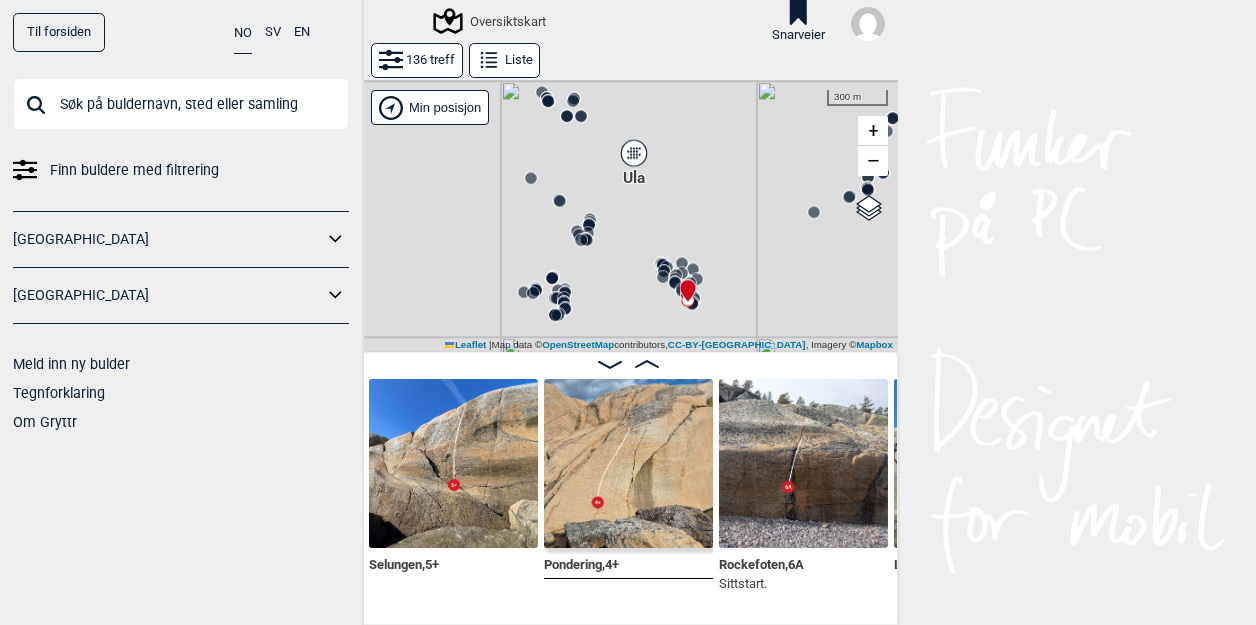 drag, startPoint x: 684, startPoint y: 274, endPoint x: 710, endPoint y: 92, distance: 183.84776 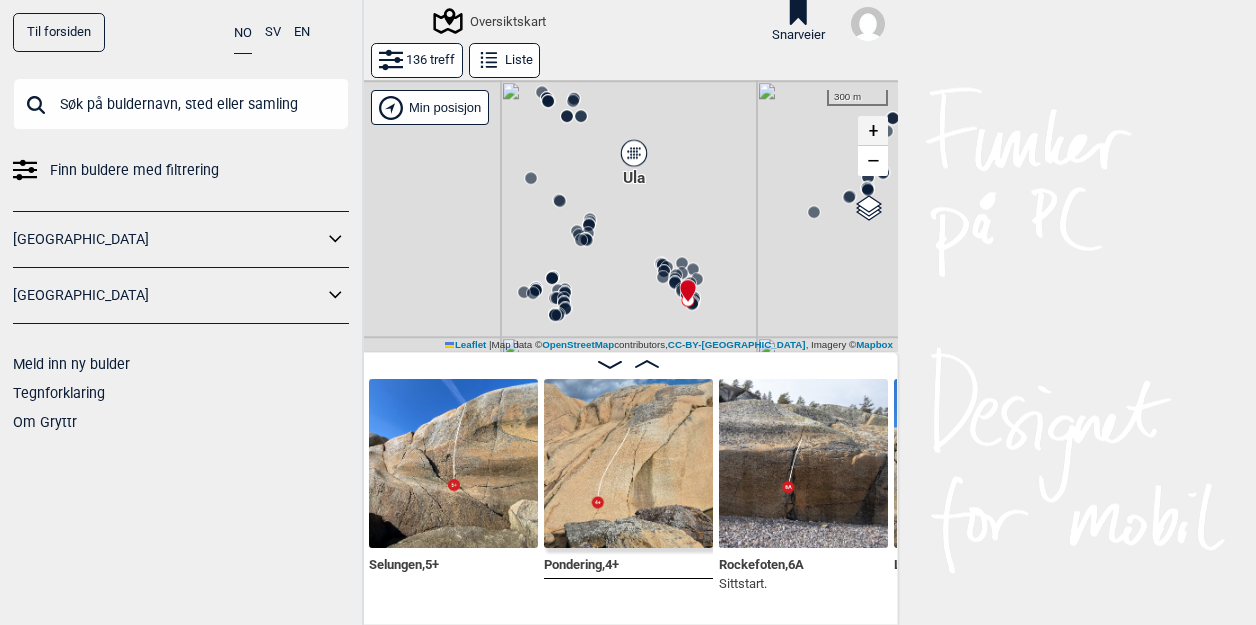 click on "+" at bounding box center [873, 131] 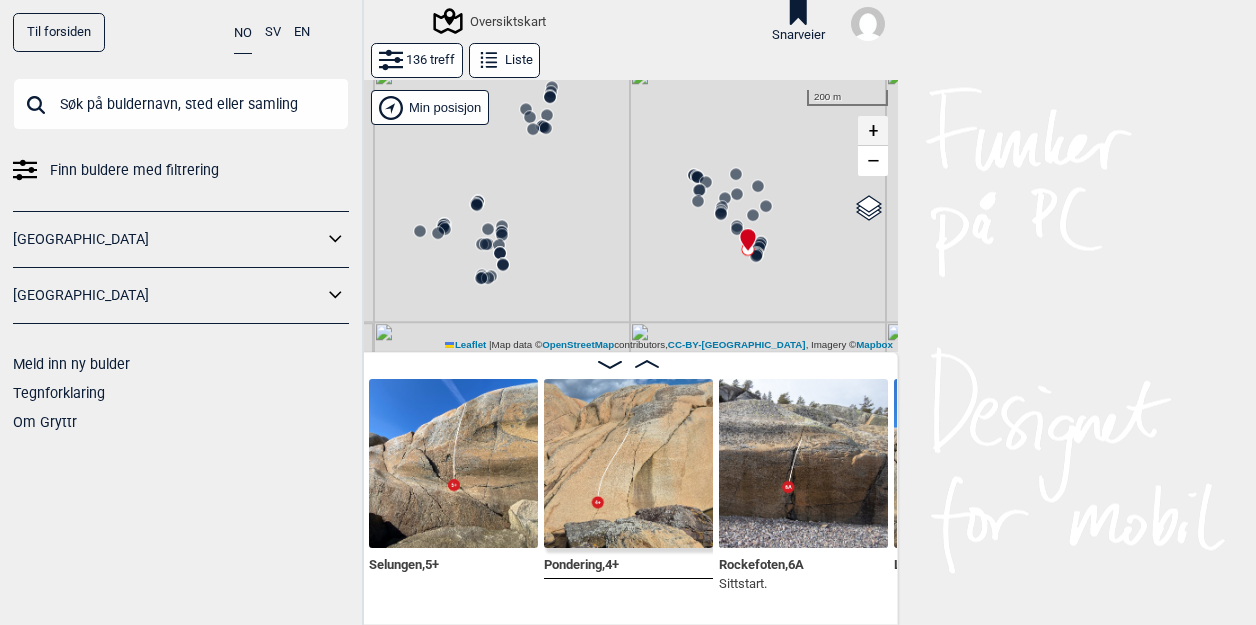 click on "+" at bounding box center (873, 131) 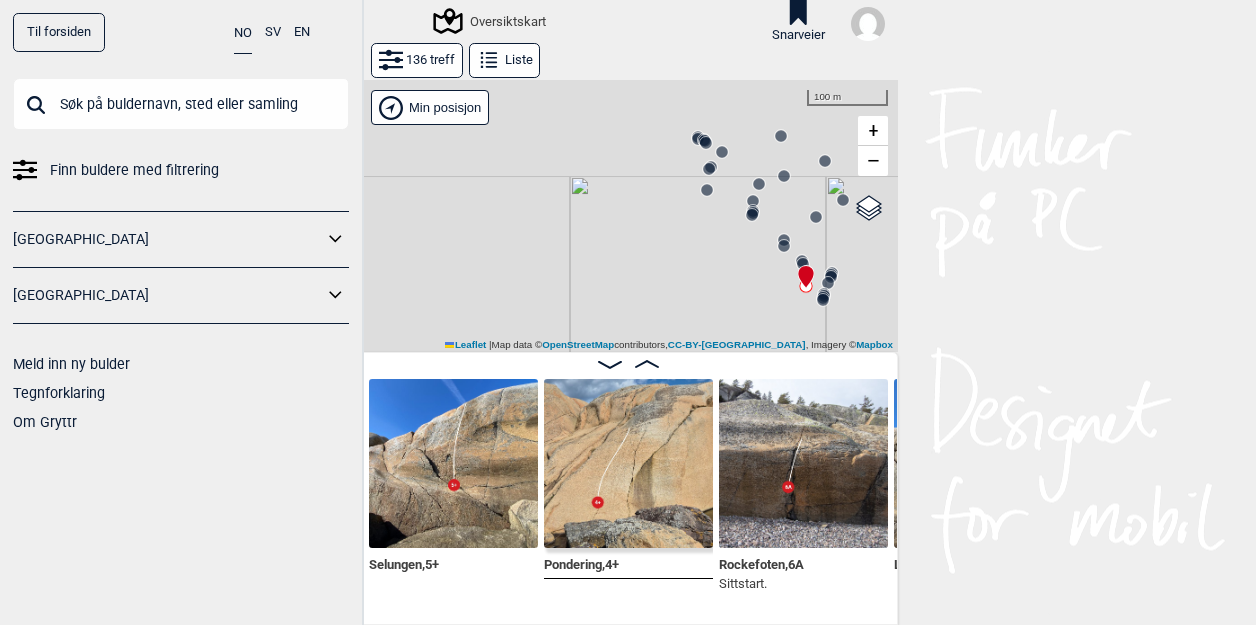 drag, startPoint x: 754, startPoint y: 165, endPoint x: 684, endPoint y: 320, distance: 170.07352 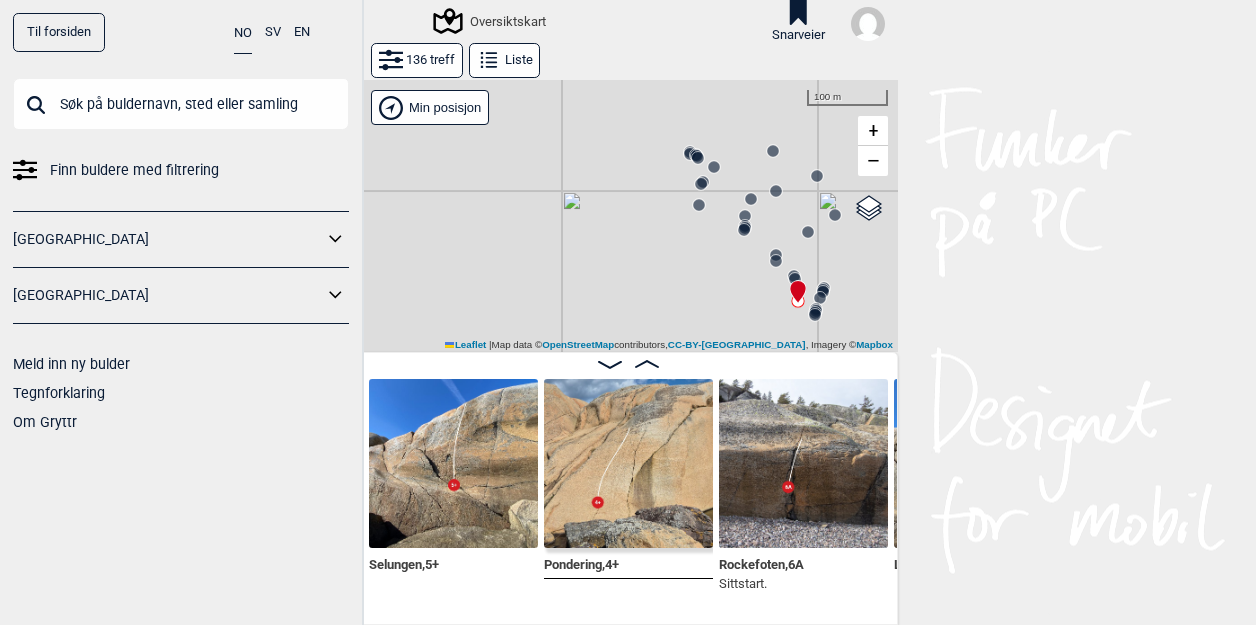 click 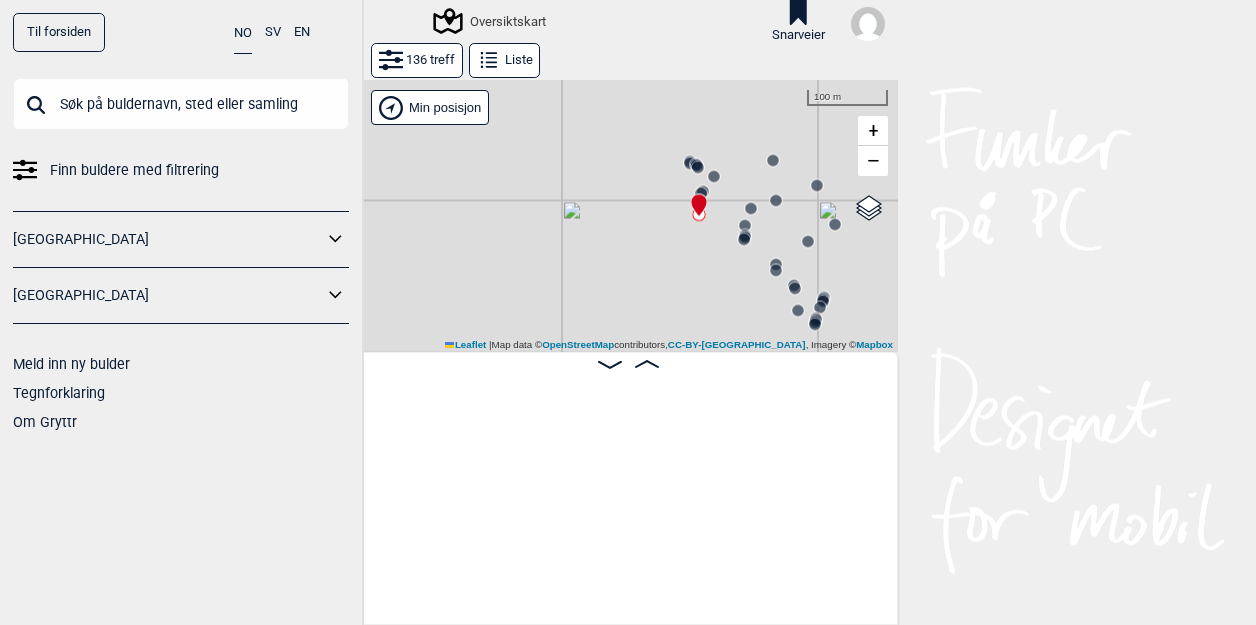 scroll, scrollTop: 0, scrollLeft: 13519, axis: horizontal 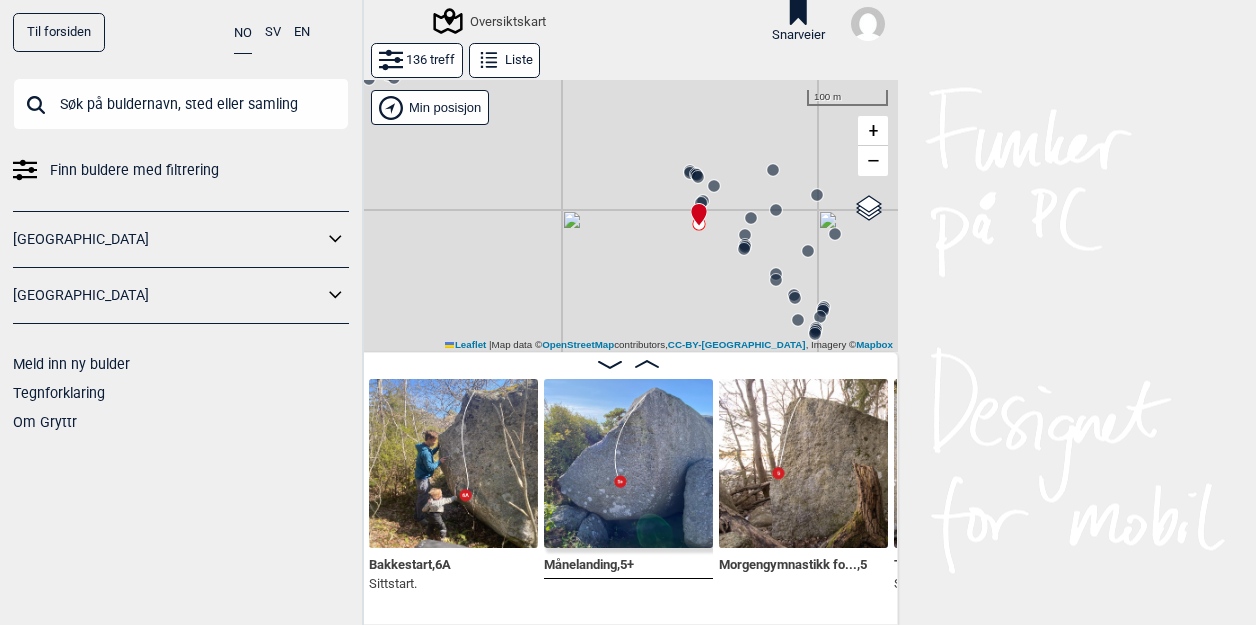 click on "Gol
[GEOGRAPHIC_DATA]
Kolomoen
[GEOGRAPHIC_DATA]
[GEOGRAPHIC_DATA][PERSON_NAME][GEOGRAPHIC_DATA]
[GEOGRAPHIC_DATA]
[GEOGRAPHIC_DATA]
Efteløt
[GEOGRAPHIC_DATA]
Sentrale [GEOGRAPHIC_DATA]
[GEOGRAPHIC_DATA] [PERSON_NAME]
Hønefoss
[GEOGRAPHIC_DATA]/[GEOGRAPHIC_DATA]
Grefsen
[GEOGRAPHIC_DATA]
[GEOGRAPHIC_DATA] syd
Enebakk
[GEOGRAPHIC_DATA]
Ås
Ski
Son" at bounding box center (628, 216) 